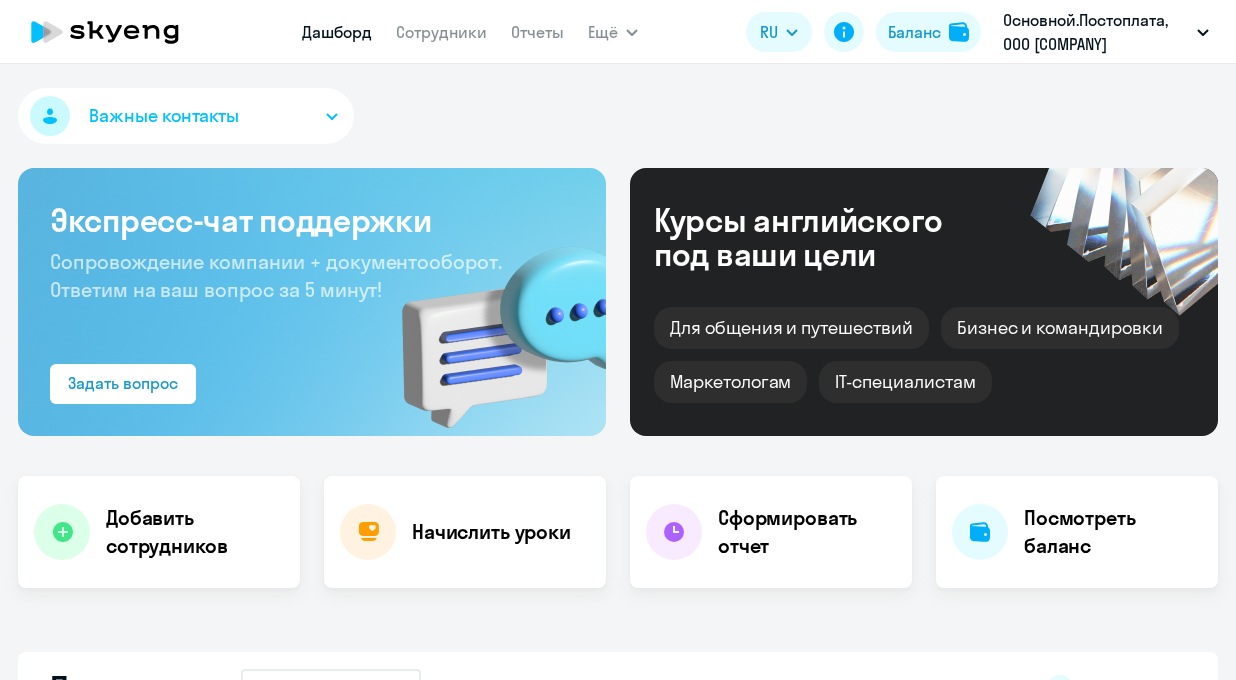 scroll, scrollTop: 0, scrollLeft: 0, axis: both 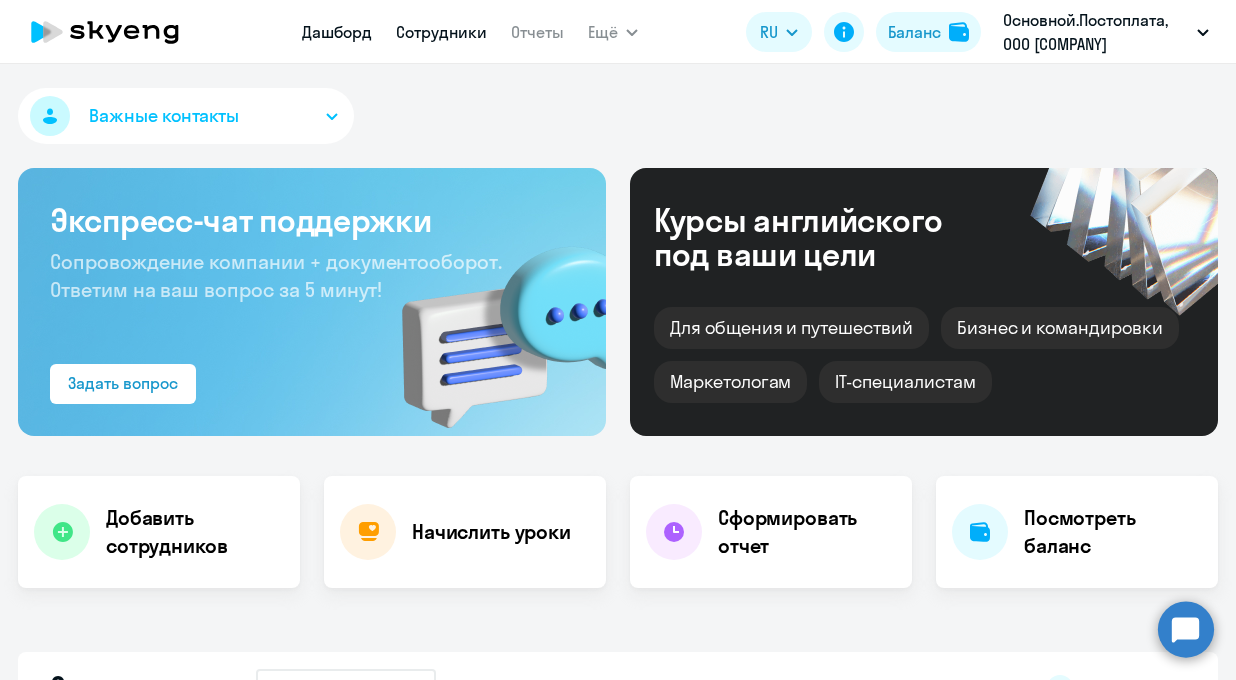 click on "Сотрудники" at bounding box center (441, 32) 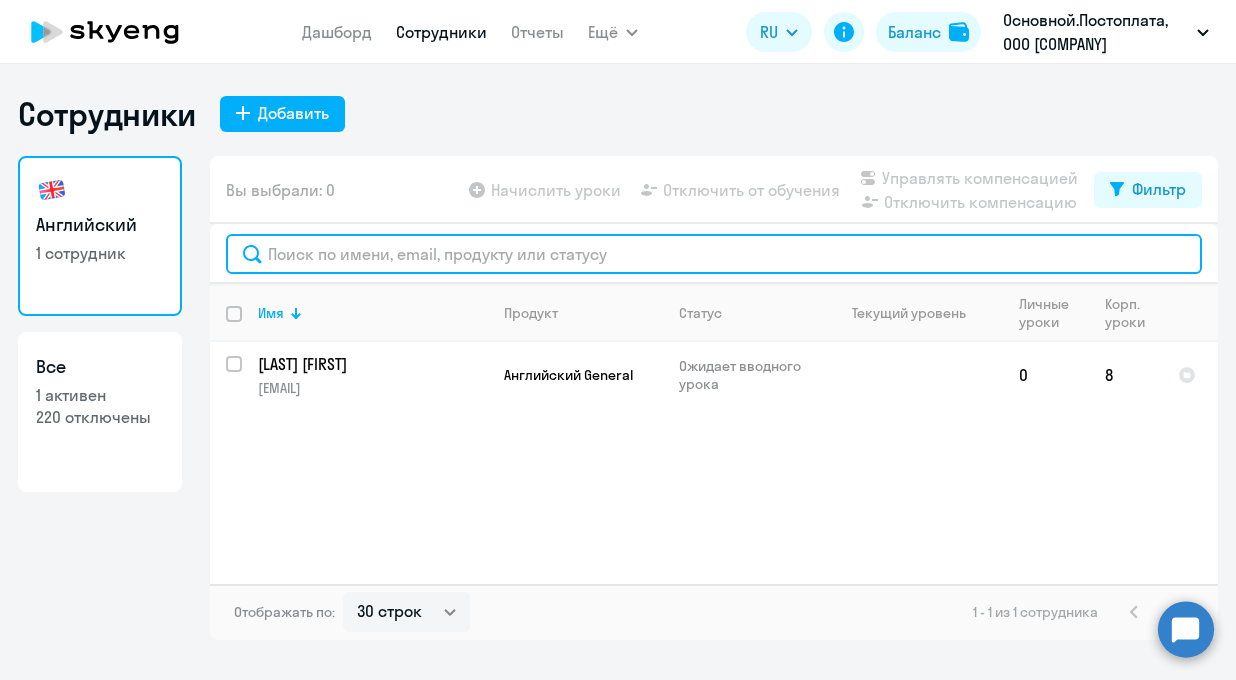 click 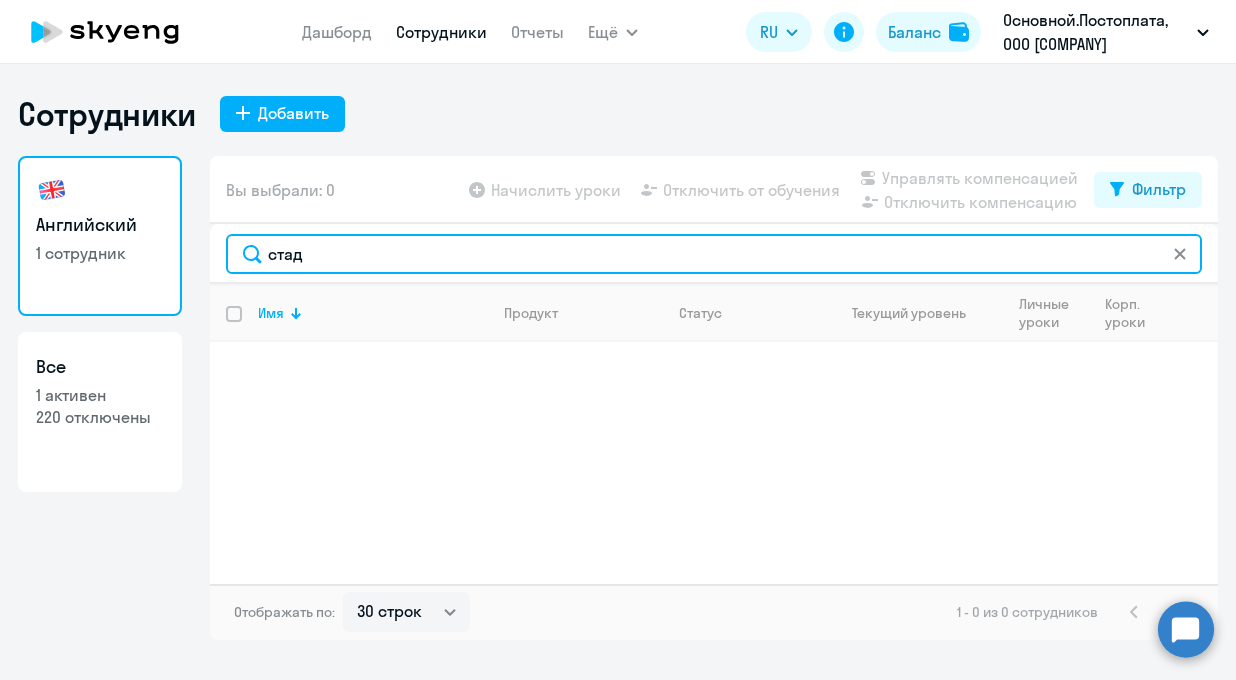 type on "стад" 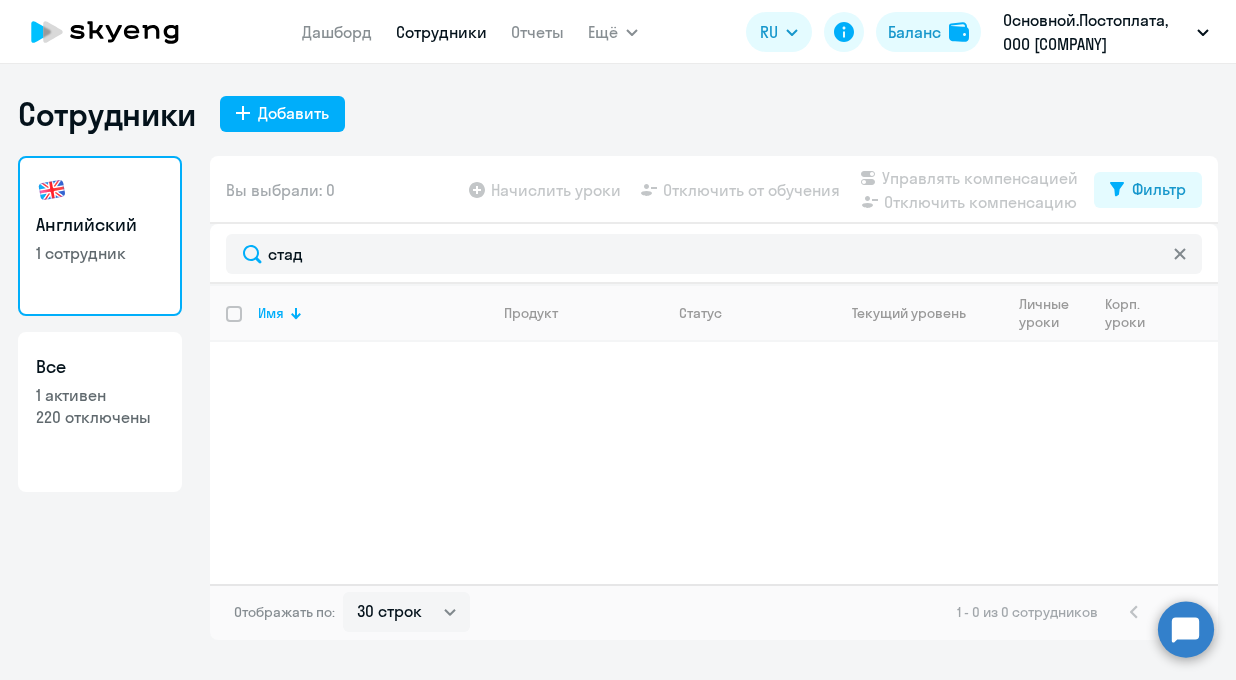 click on "Все" 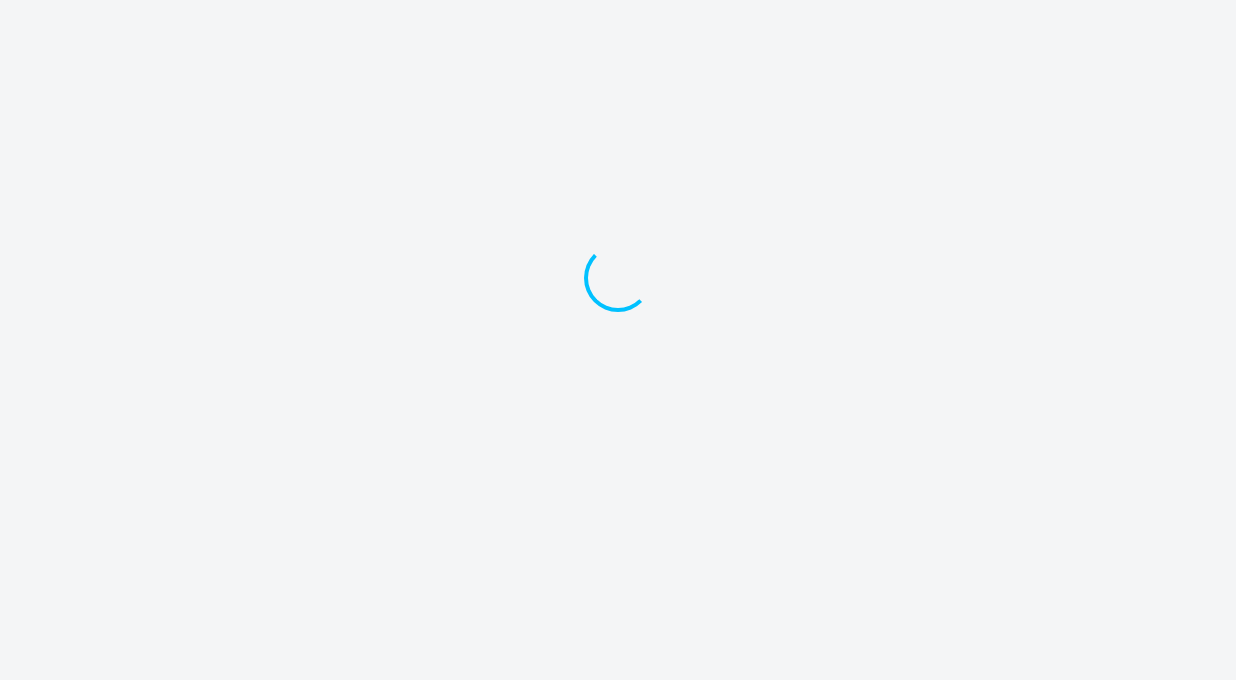 scroll, scrollTop: 0, scrollLeft: 0, axis: both 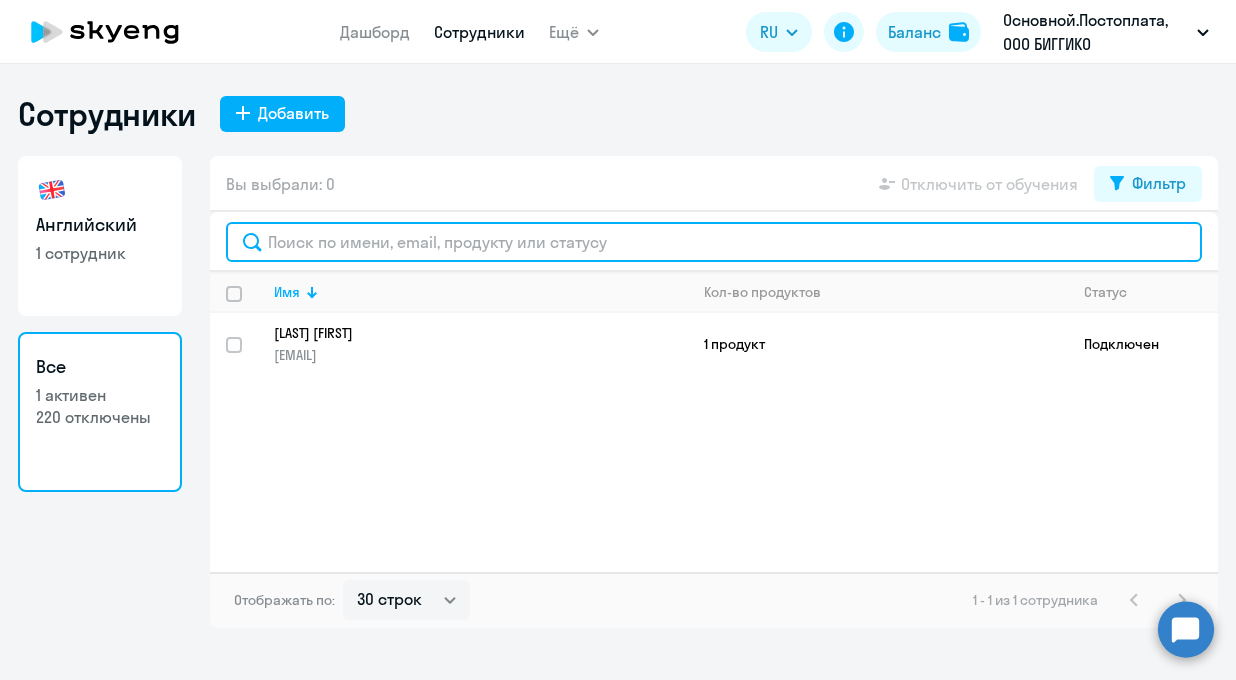 click 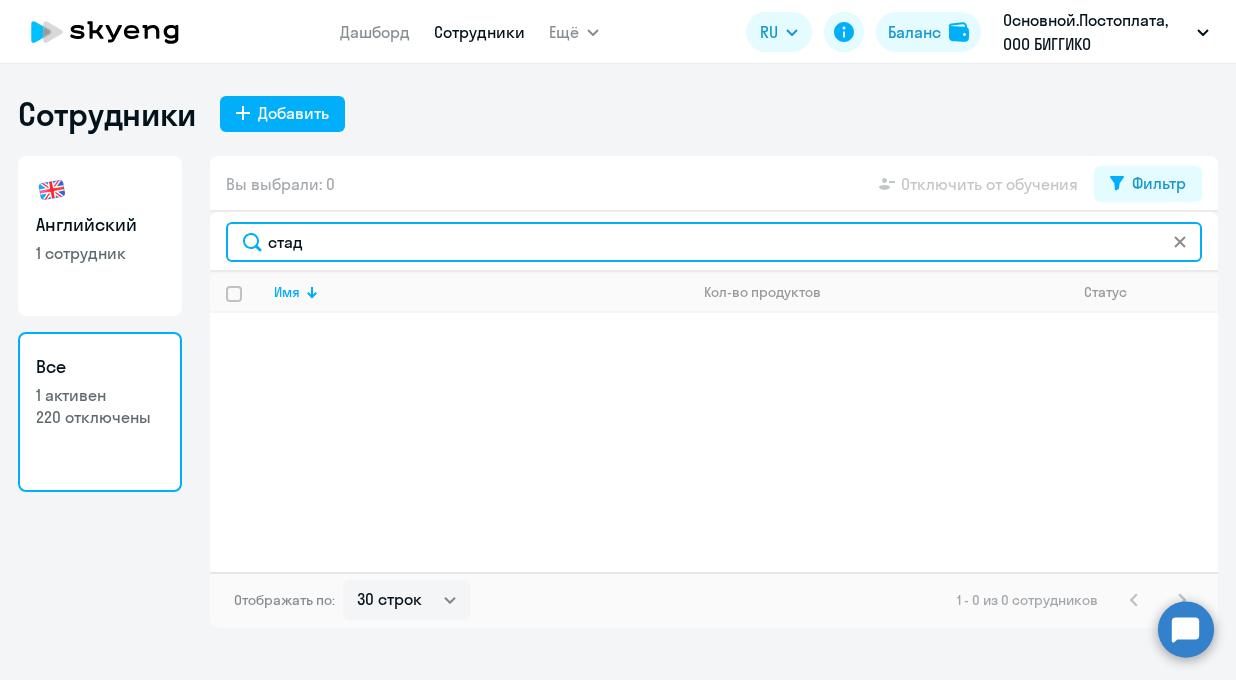 type on "стад" 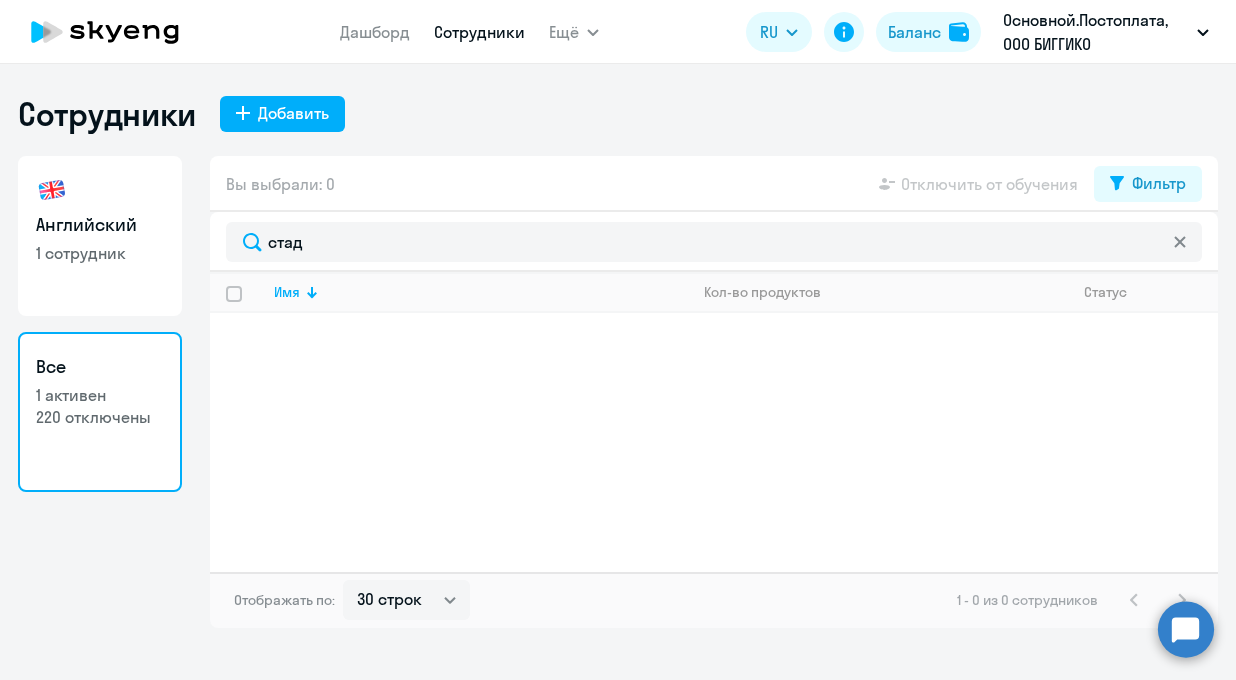 click on "1 сотрудник" 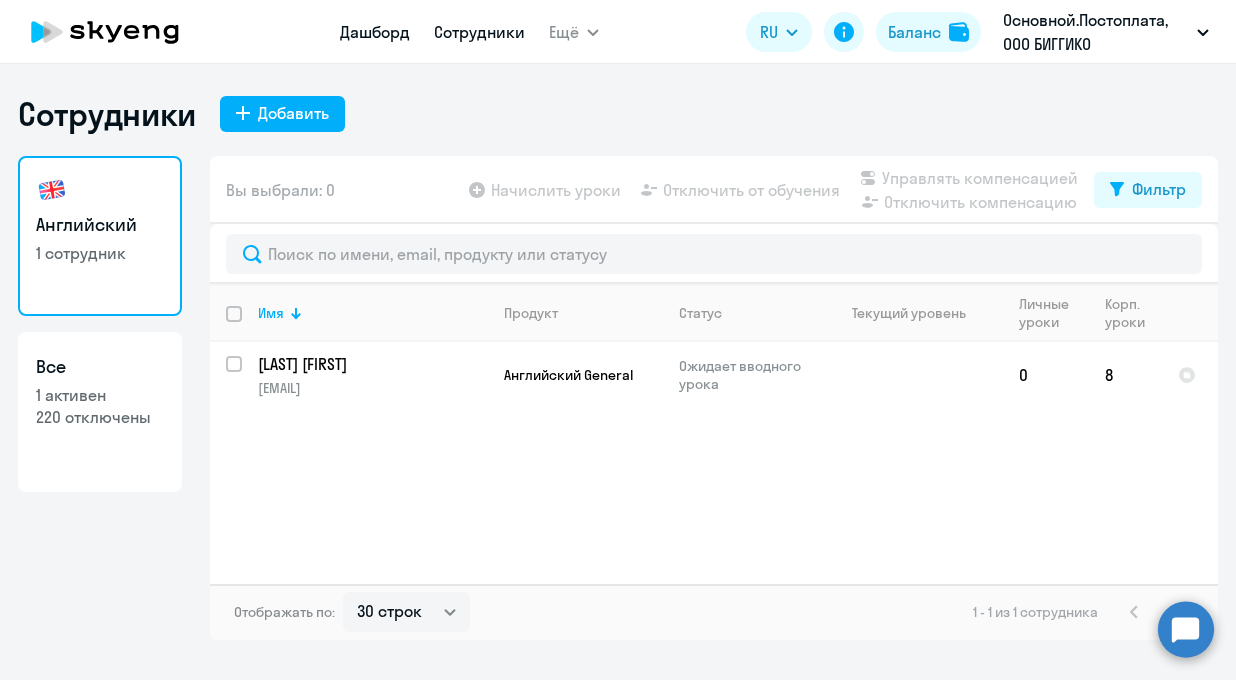 click on "Дашборд" at bounding box center [375, 32] 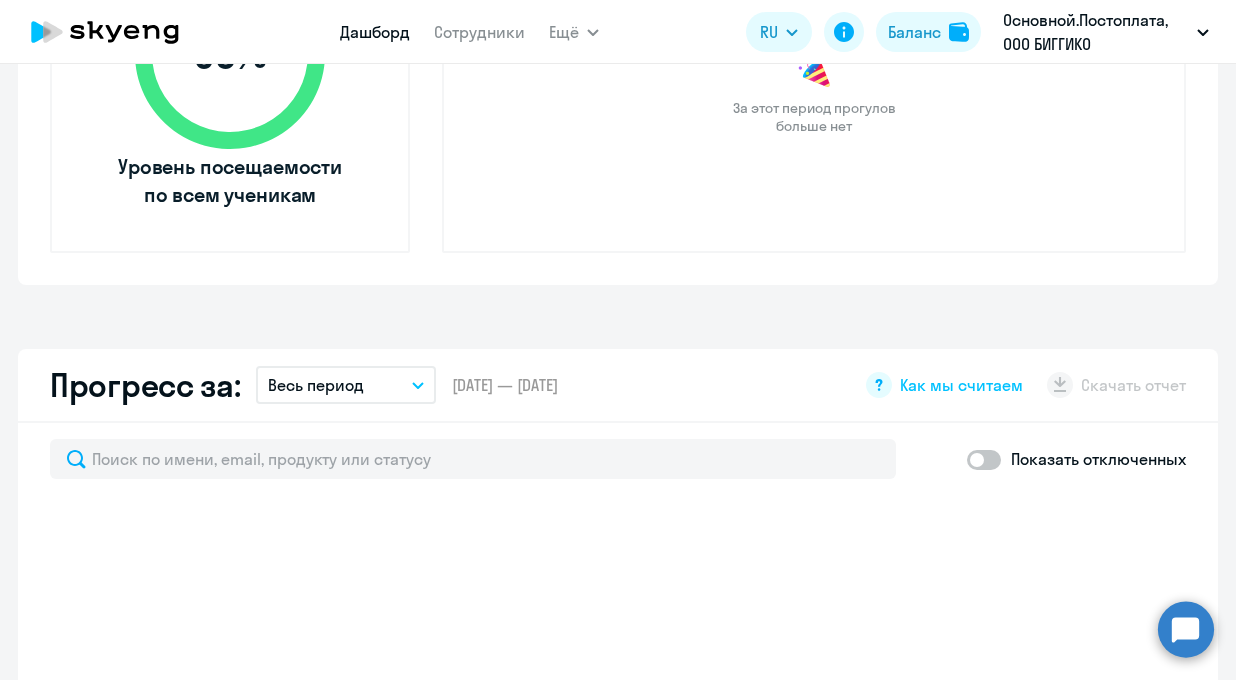 select on "30" 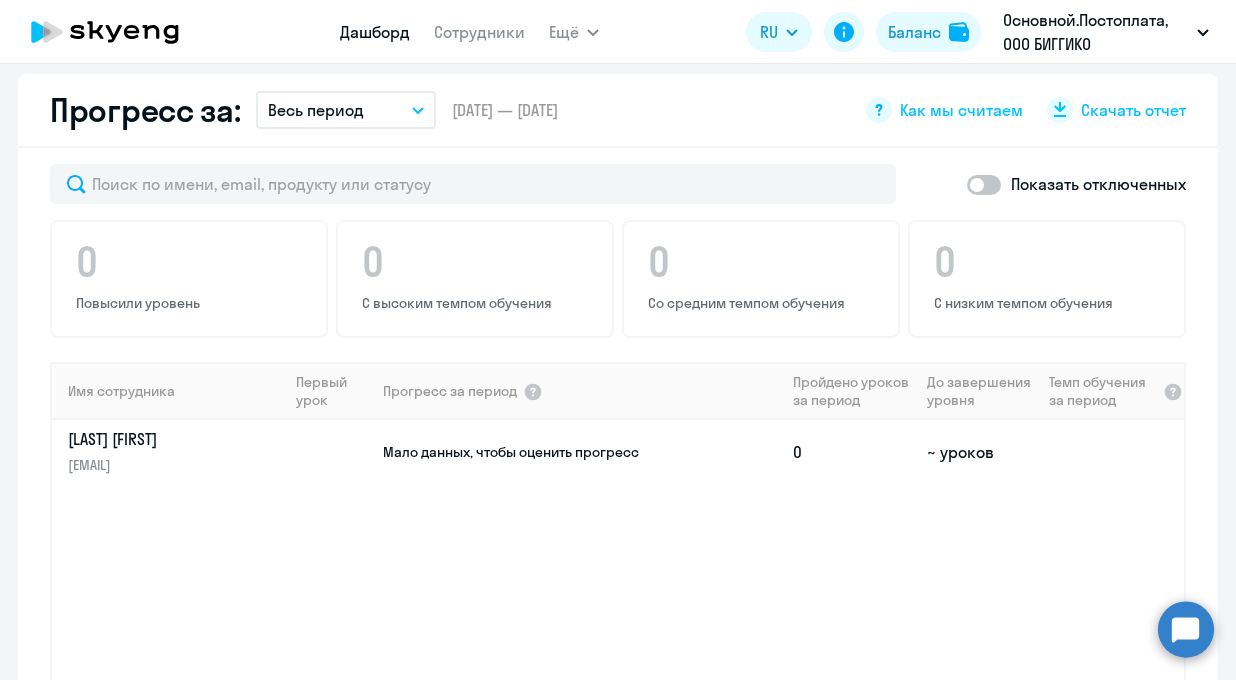 scroll, scrollTop: 1155, scrollLeft: 0, axis: vertical 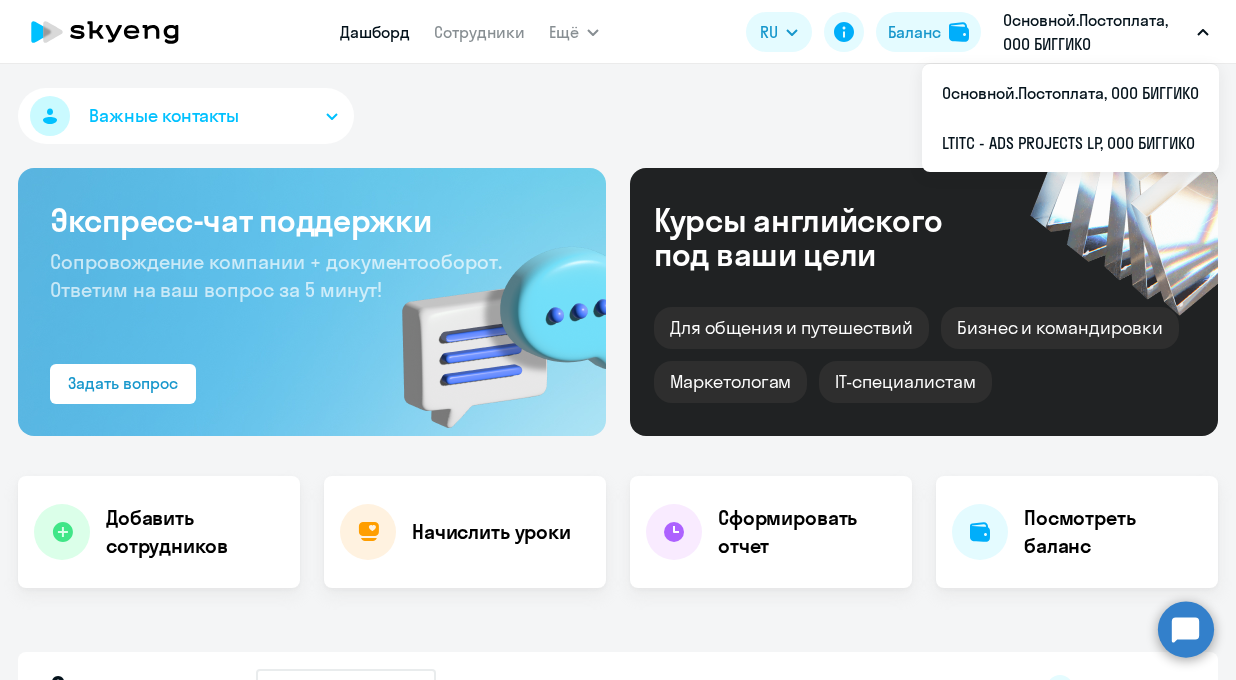 click on "Основной.Постоплата, ООО БИГГИКО" at bounding box center [1106, 32] 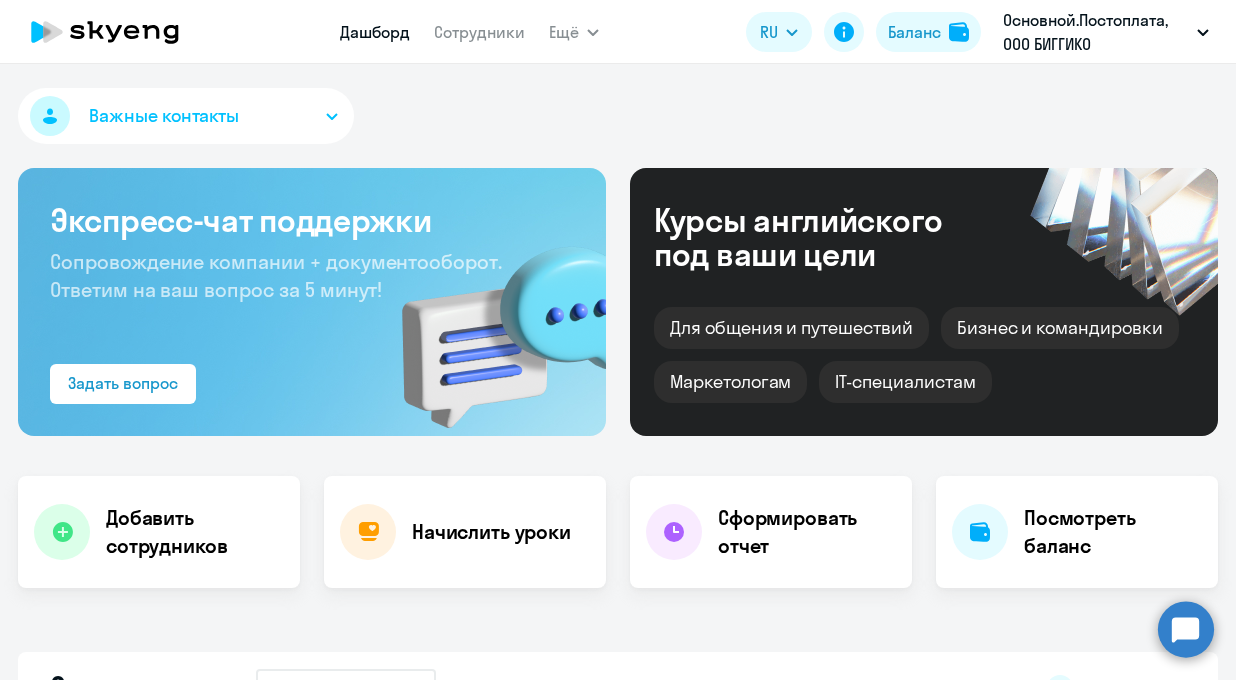 click on "Основной.Постоплата, ООО БИГГИКО" at bounding box center (1106, 32) 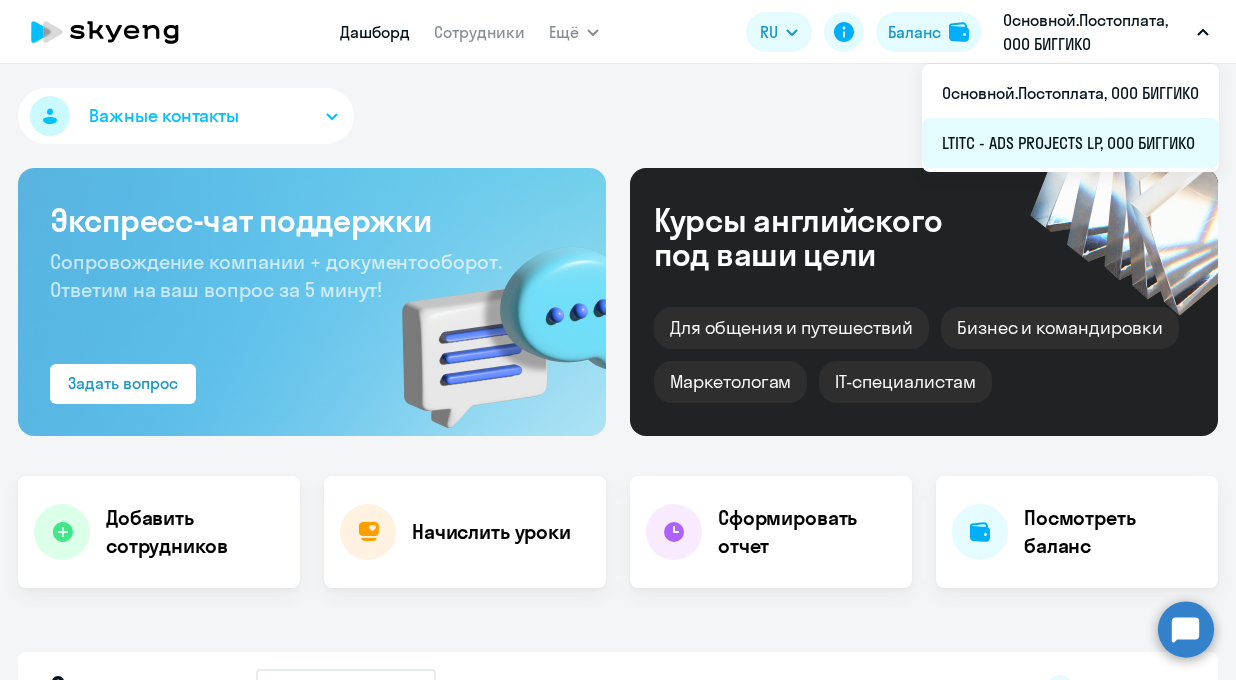 click on "LTITC - ADS PROJECTS LP, ООО БИГГИКО" at bounding box center (1070, 143) 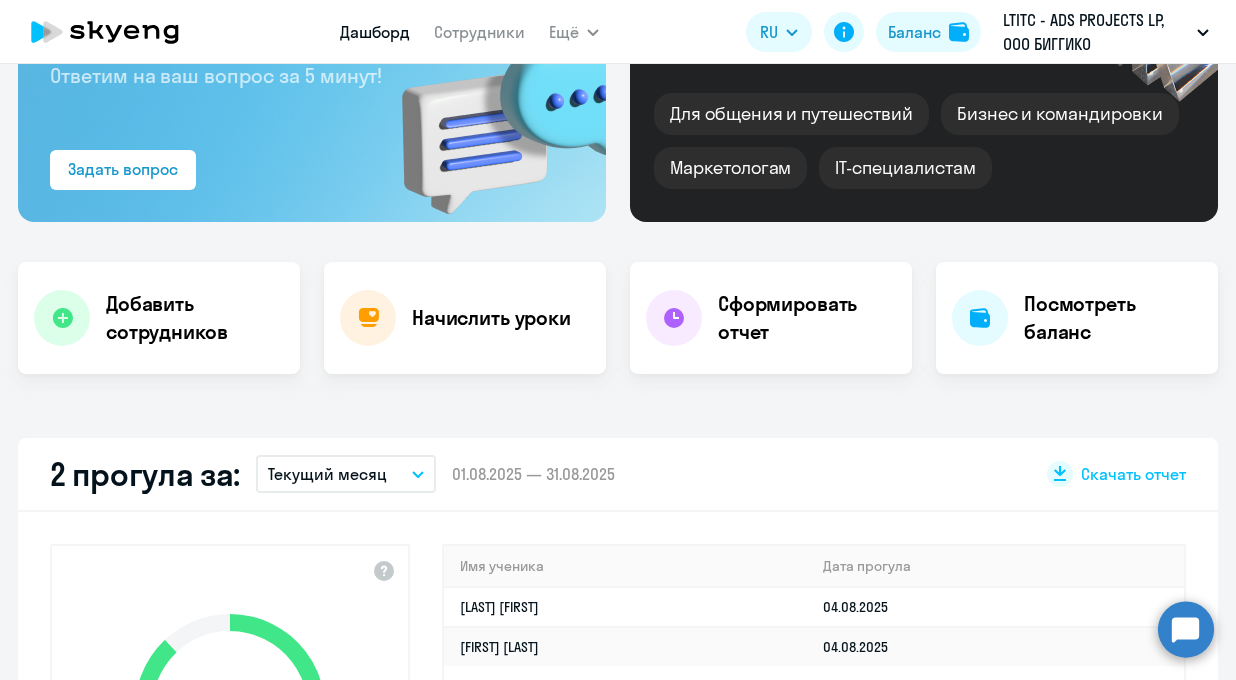 scroll, scrollTop: 0, scrollLeft: 0, axis: both 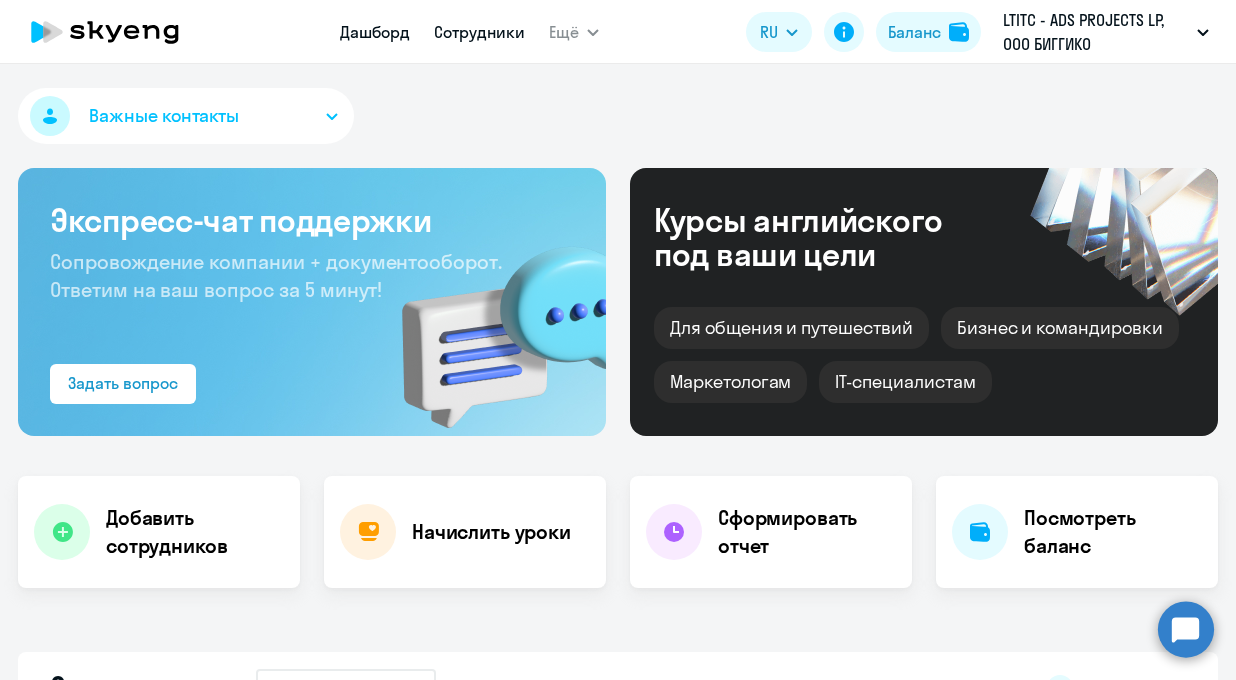 click on "Сотрудники" at bounding box center (479, 32) 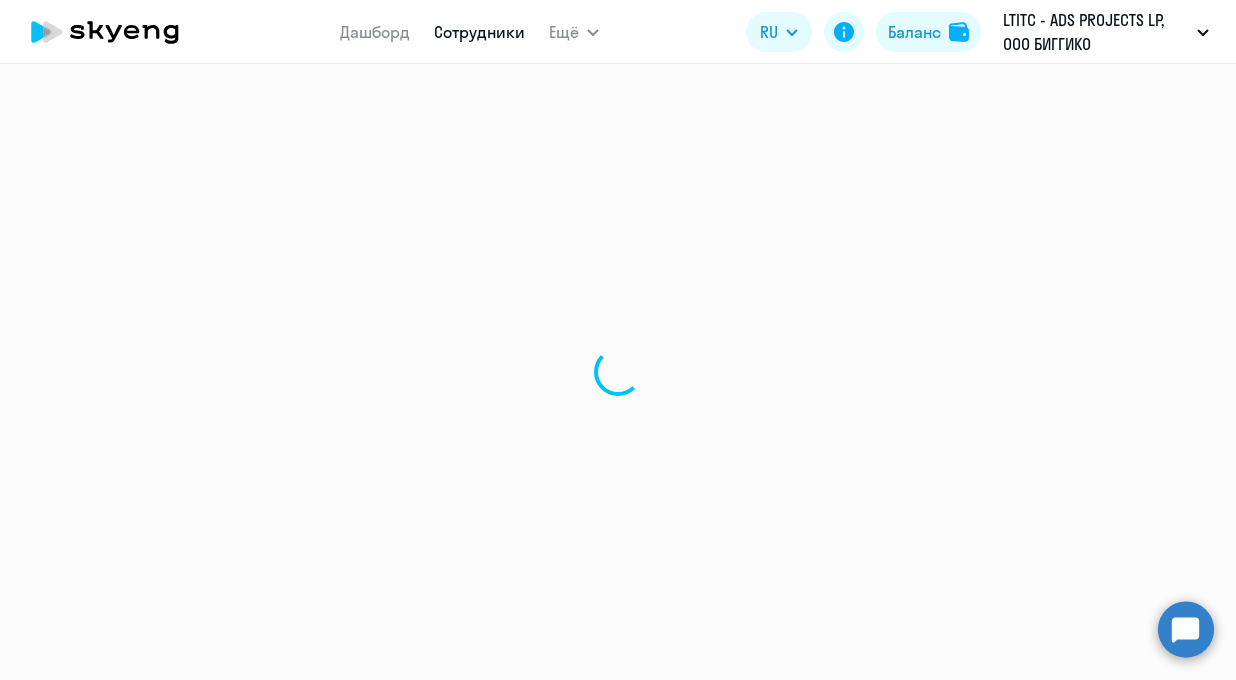 select on "30" 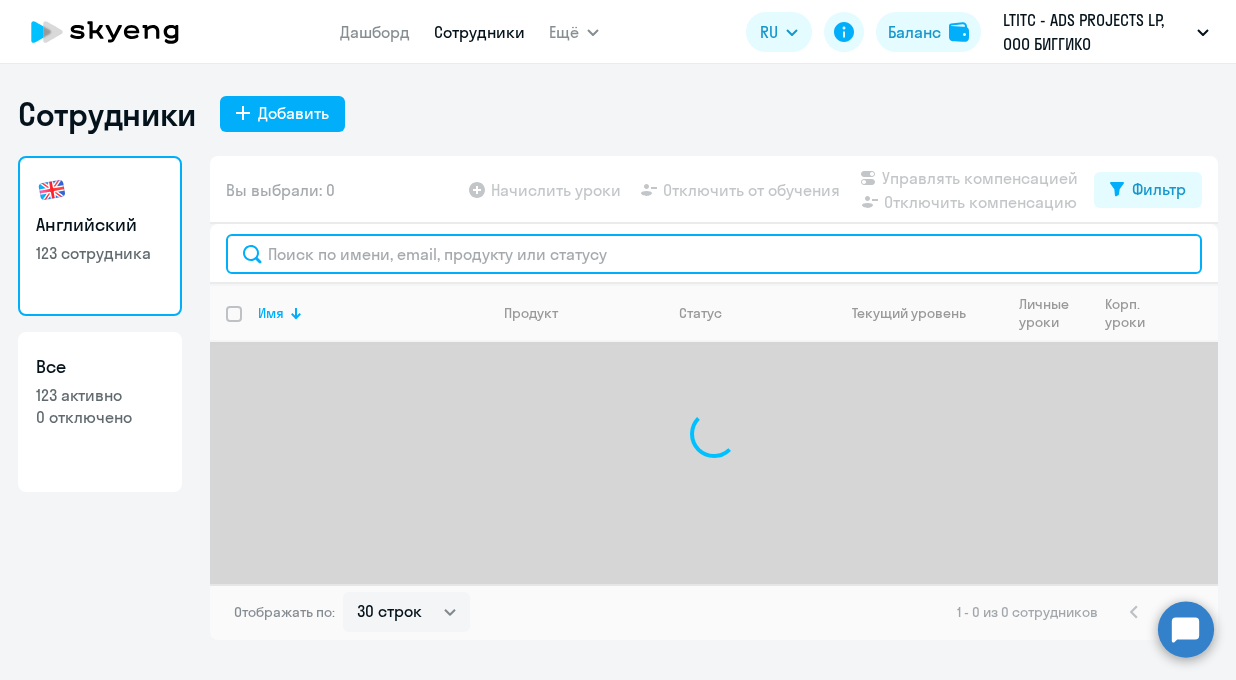click 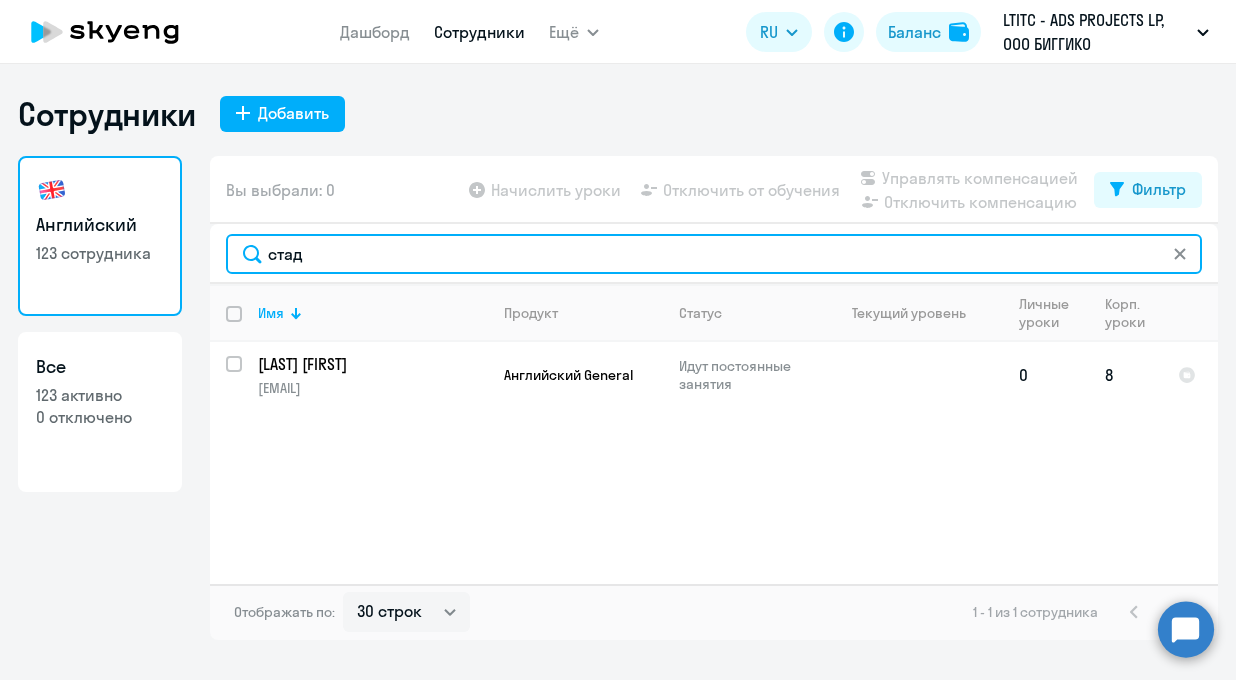 type on "стад" 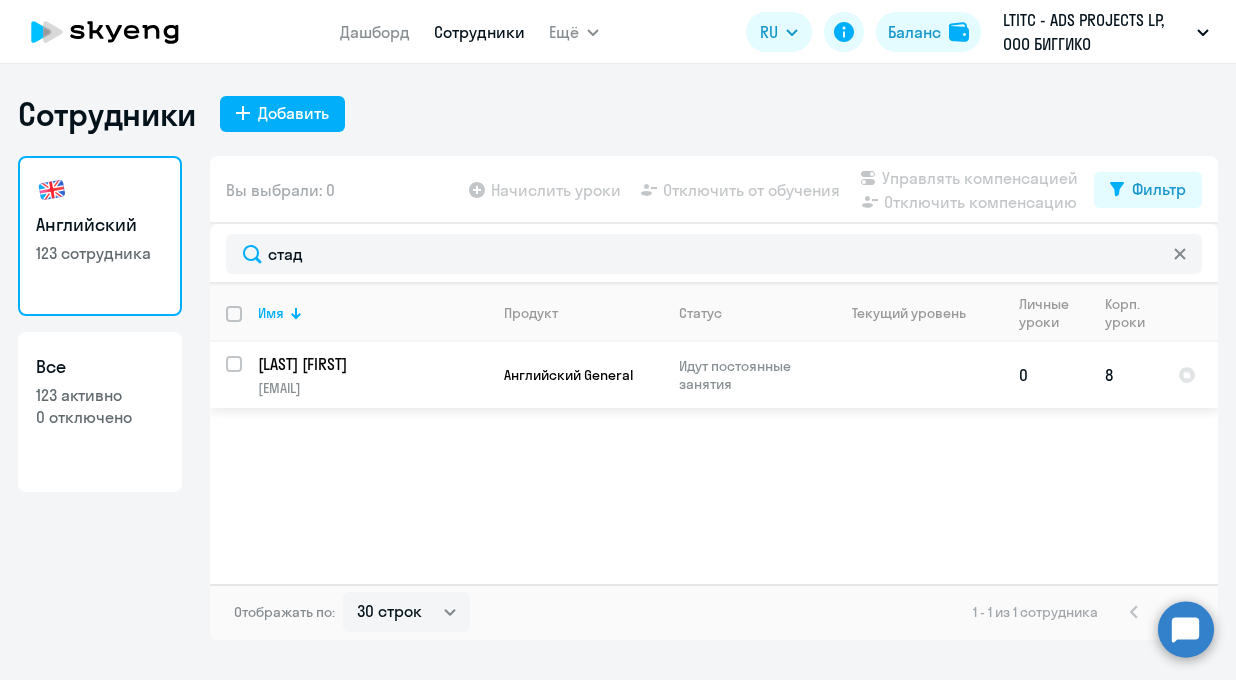 click on "[EMAIL]" 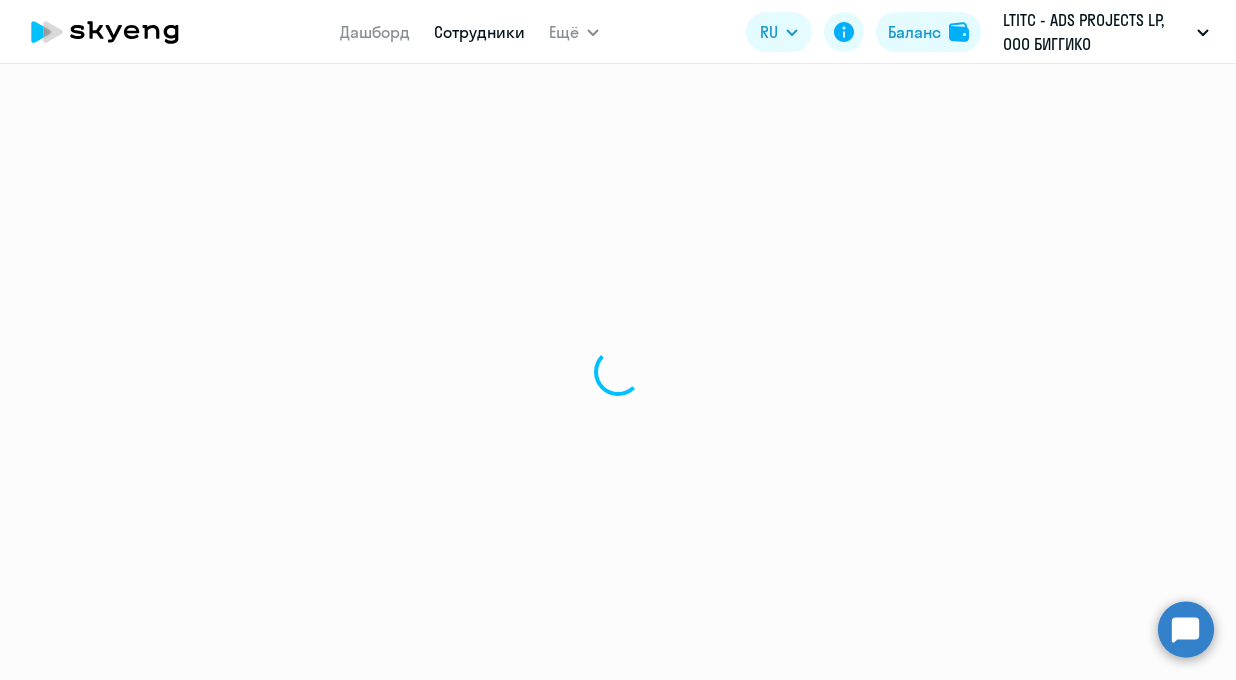 select on "english" 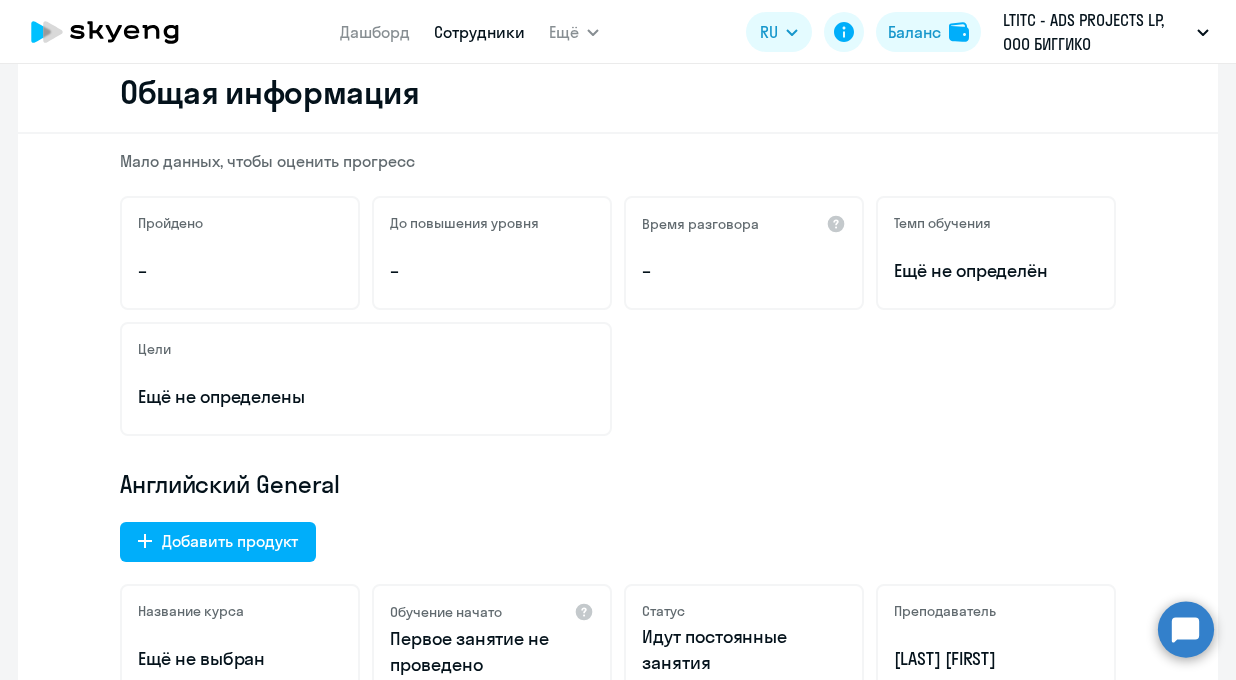 scroll, scrollTop: 0, scrollLeft: 0, axis: both 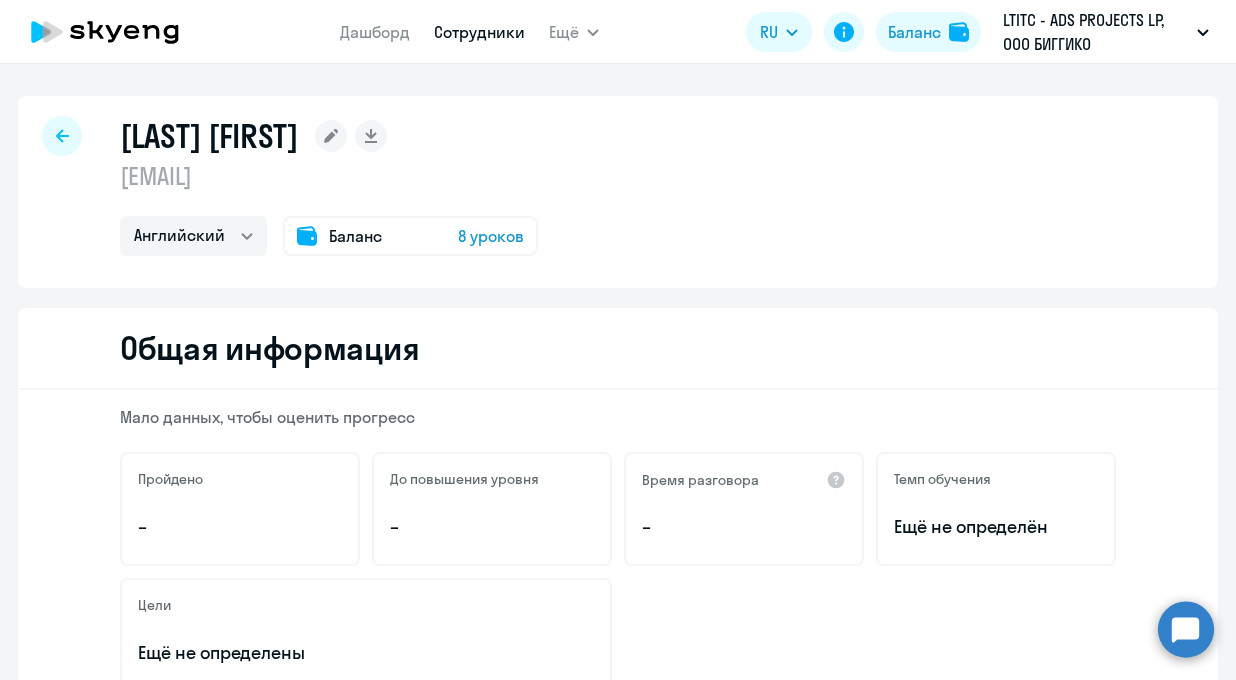 click 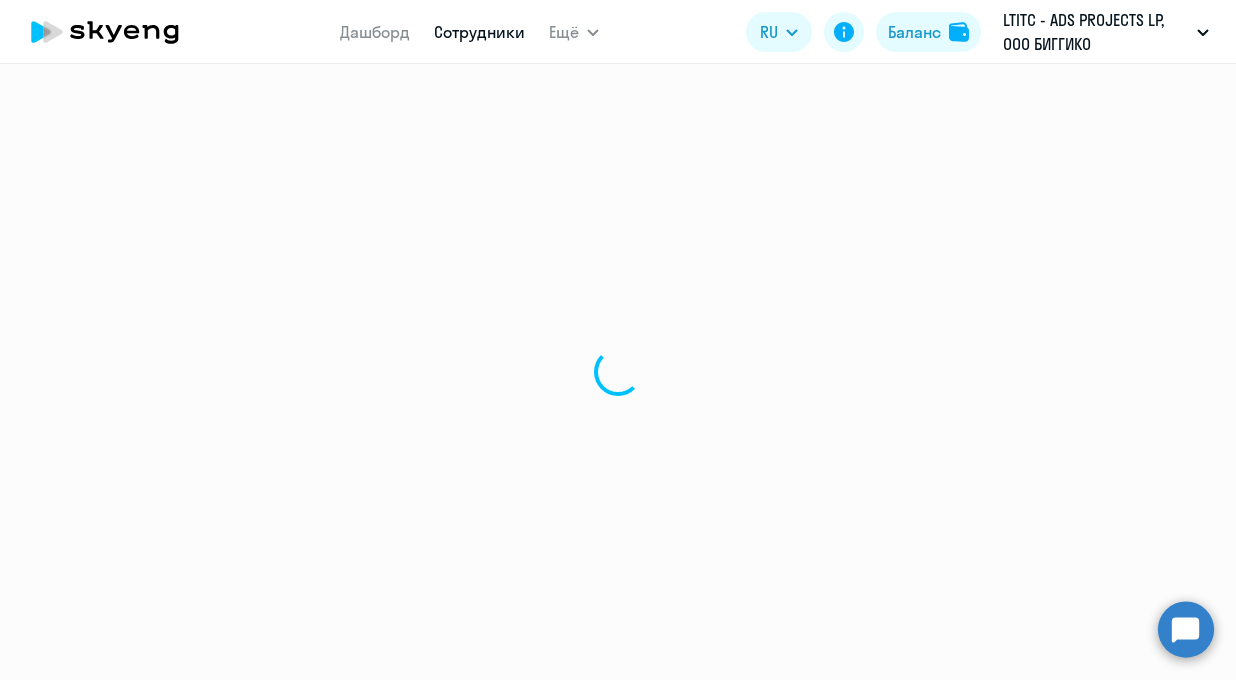 select on "30" 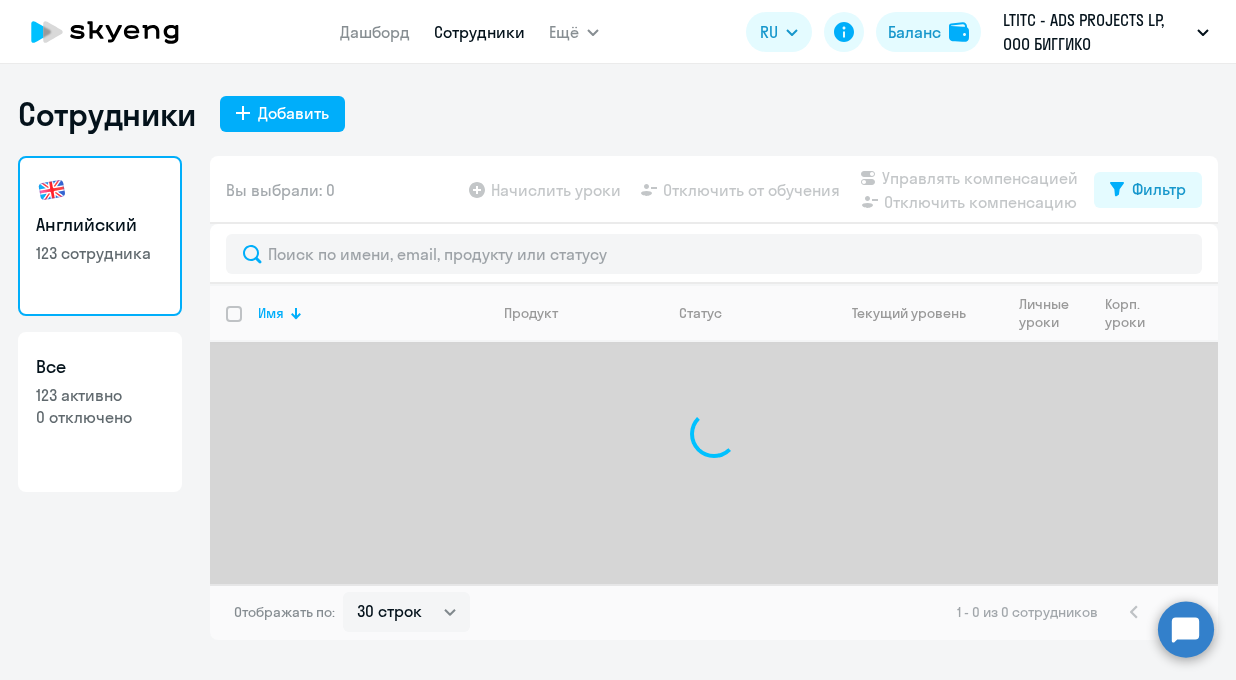 click on "Все" 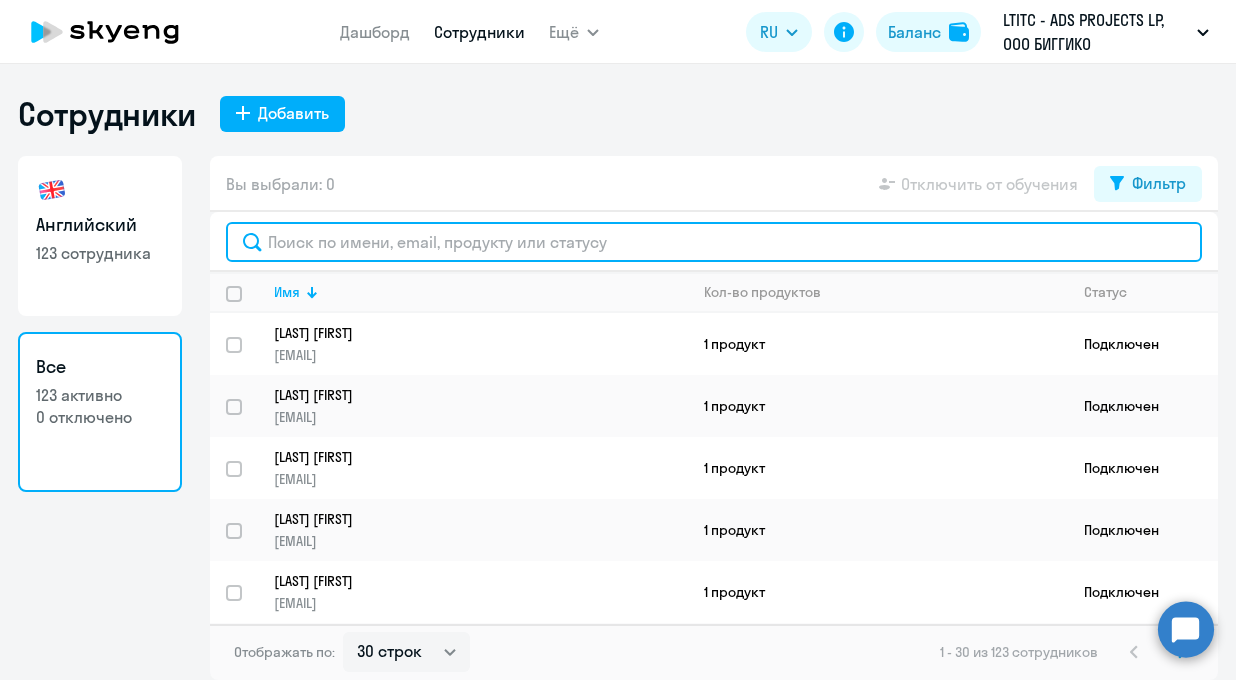 click 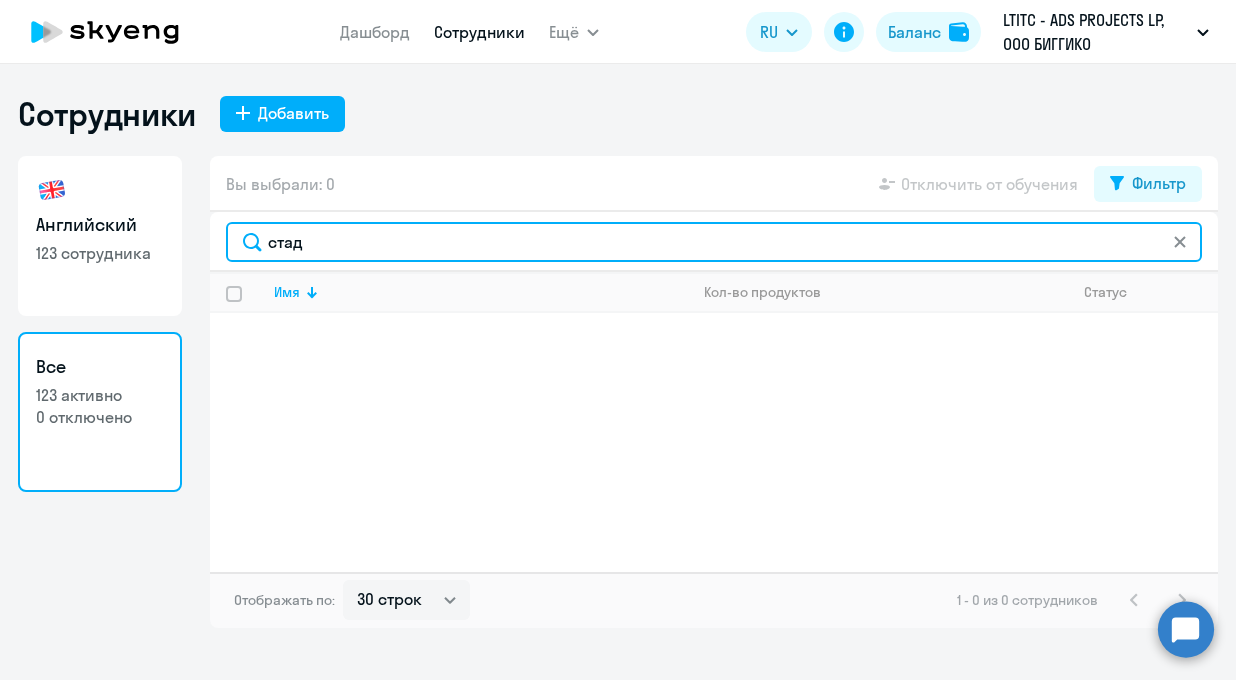 type on "стад" 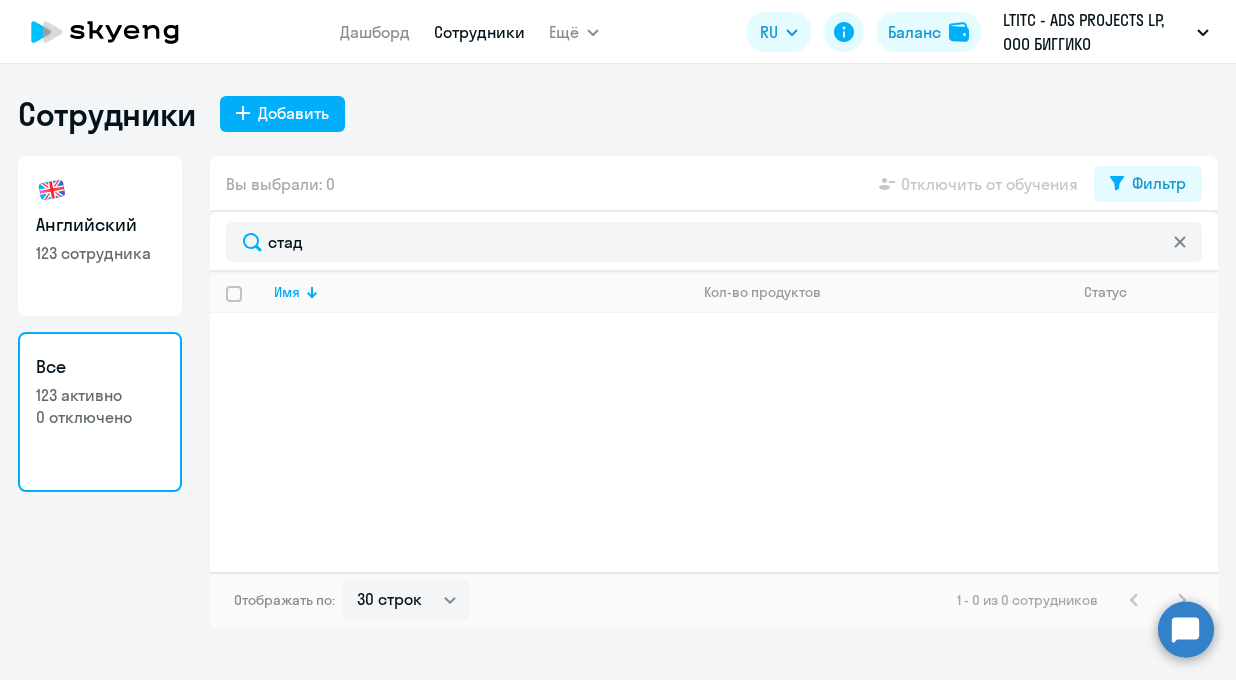 click on "123 сотрудника" 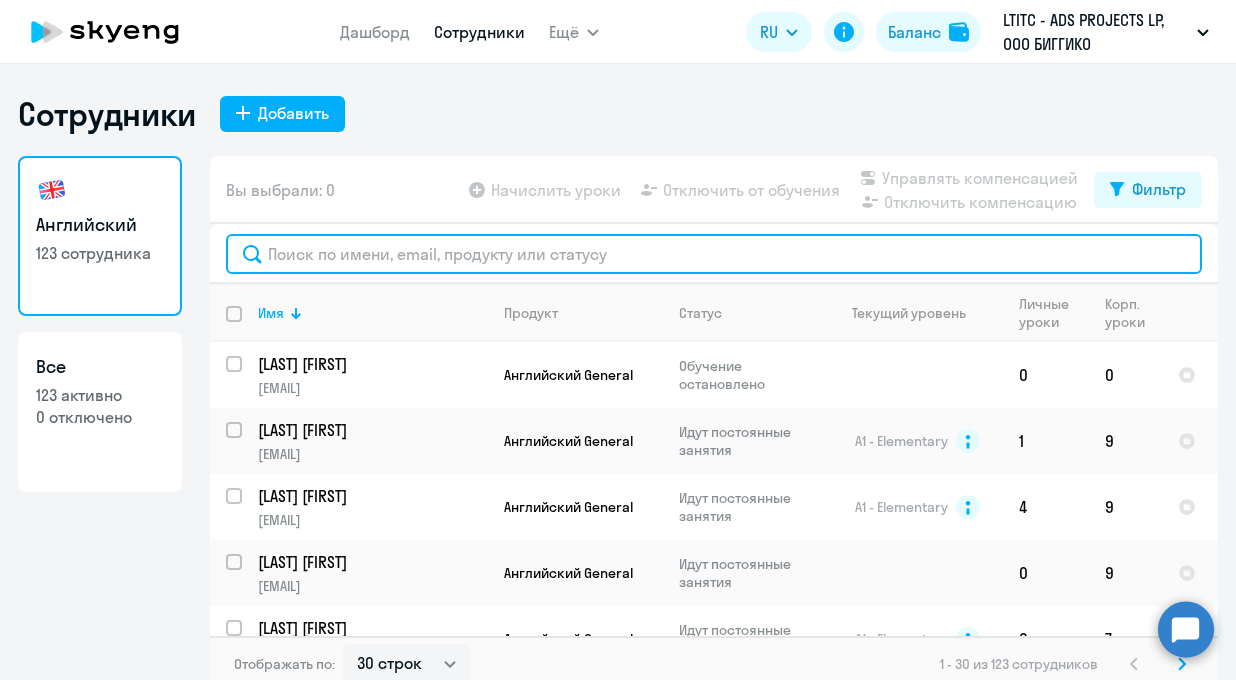 click 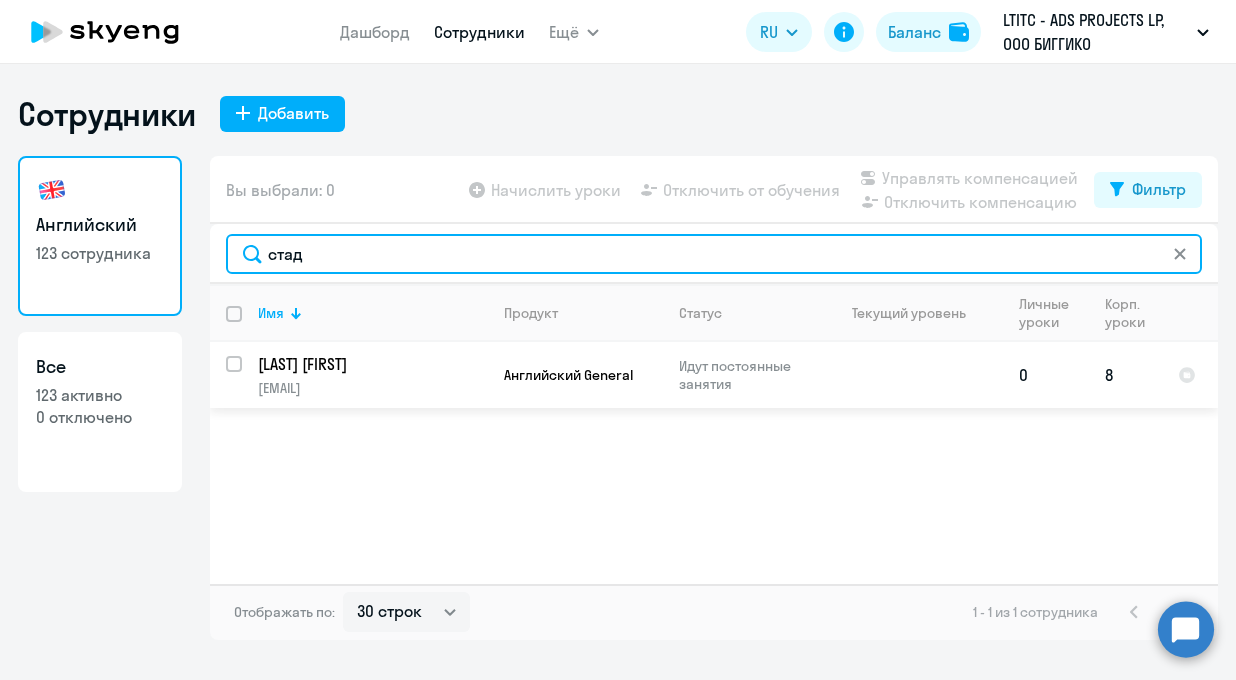 type on "стад" 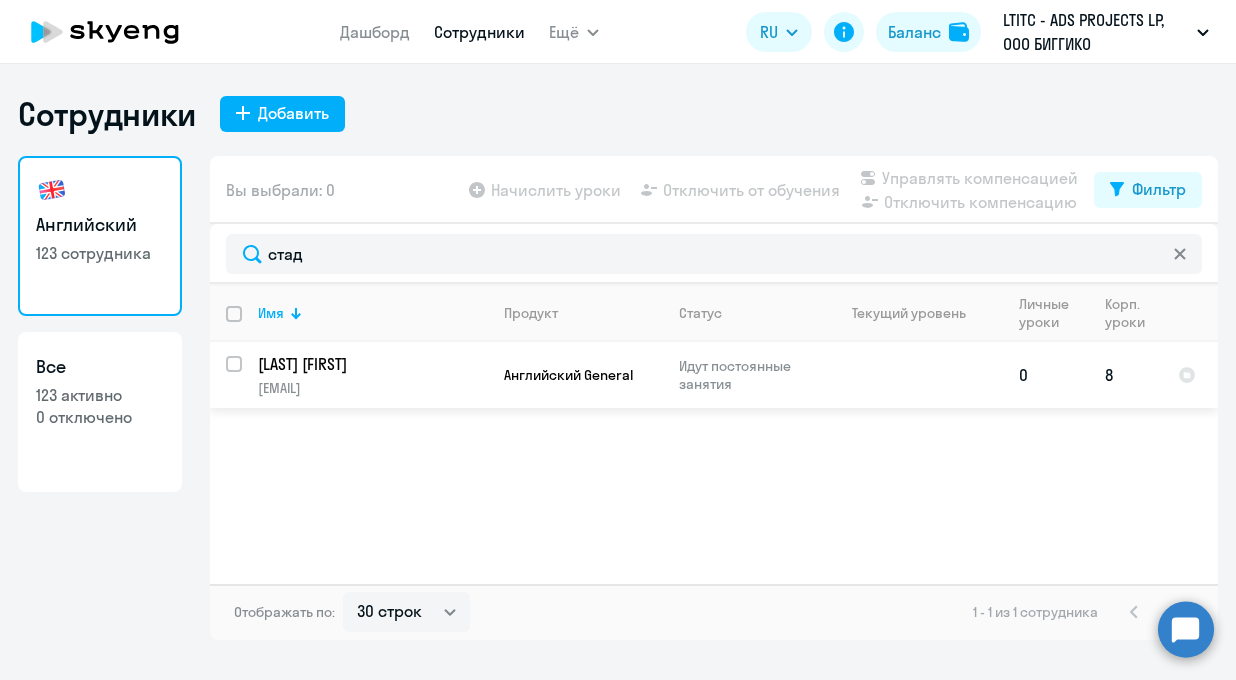 click on "Идут постоянные занятия" 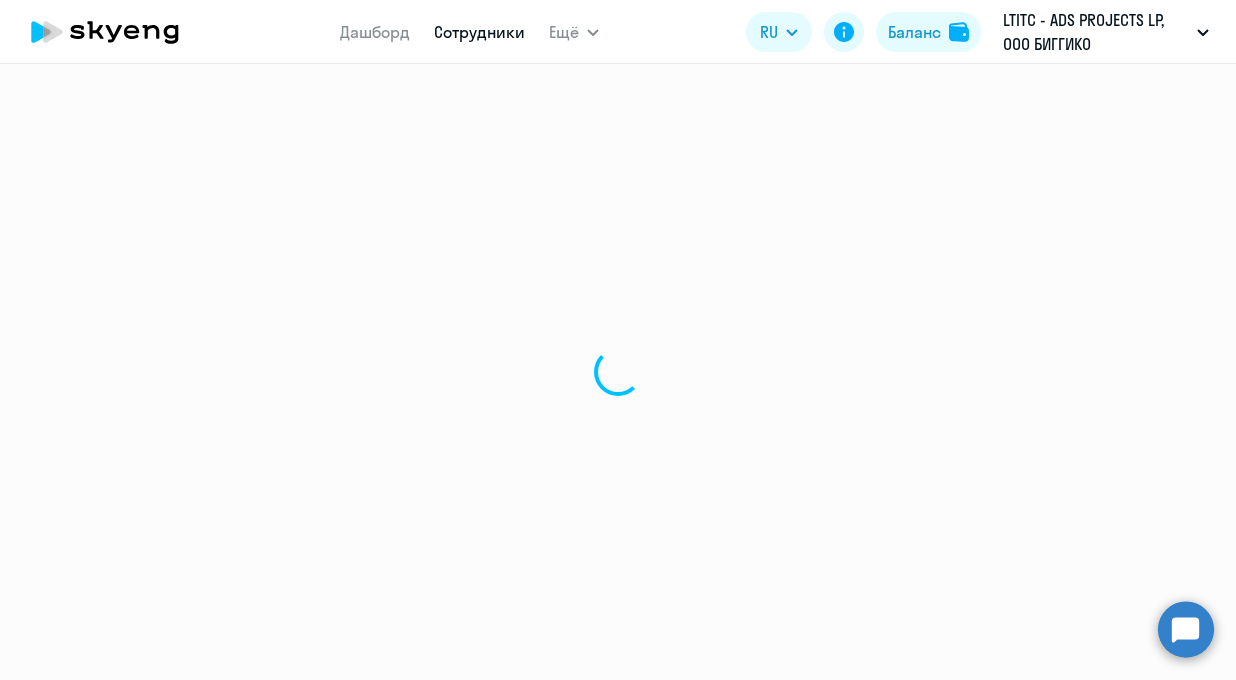 select on "english" 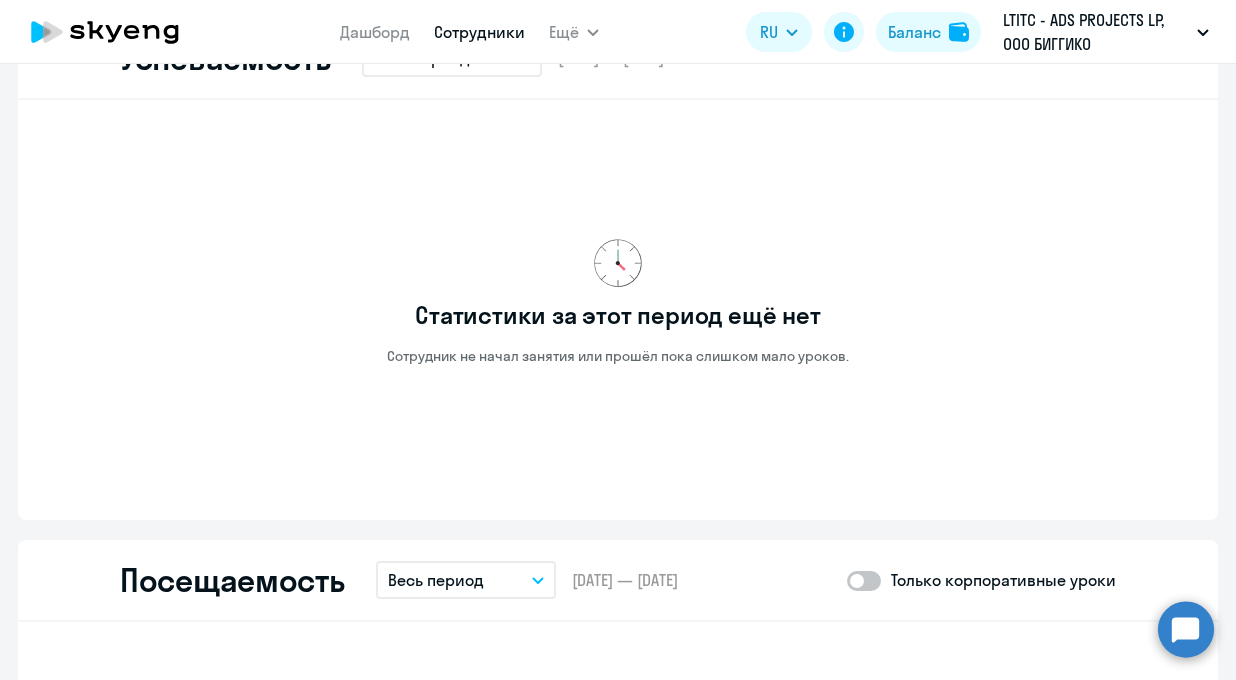 scroll, scrollTop: 0, scrollLeft: 0, axis: both 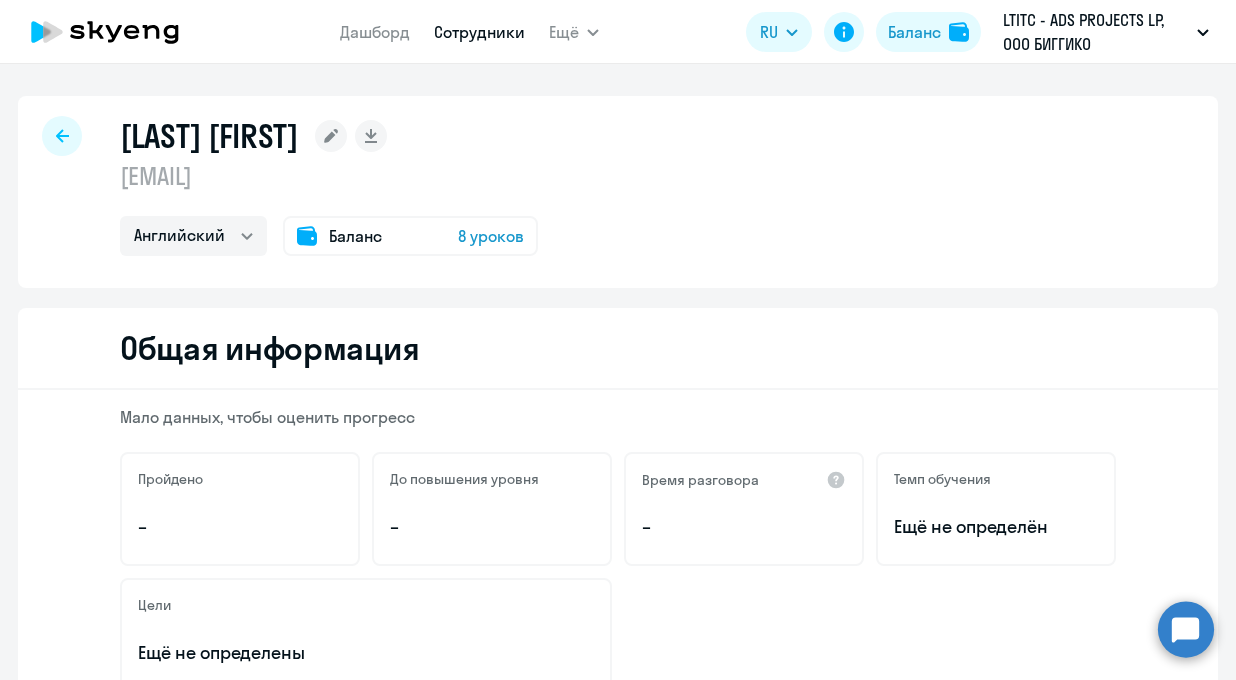 click 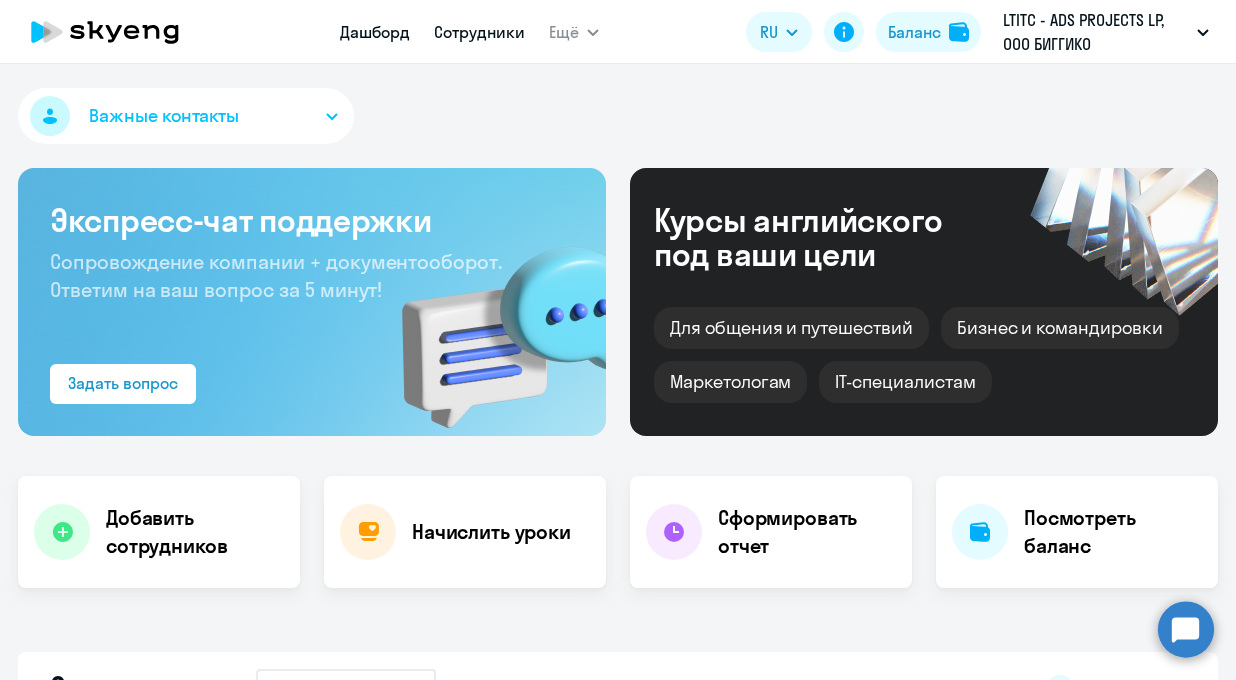 select on "30" 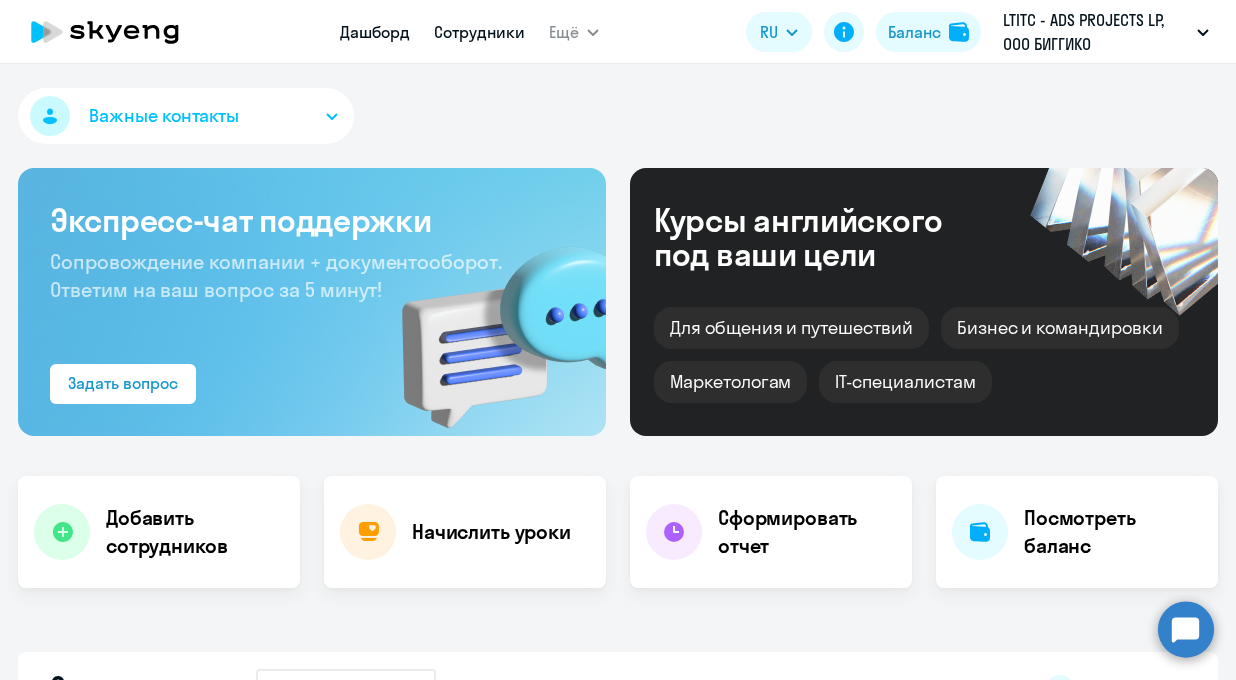 click on "Сотрудники" at bounding box center [479, 32] 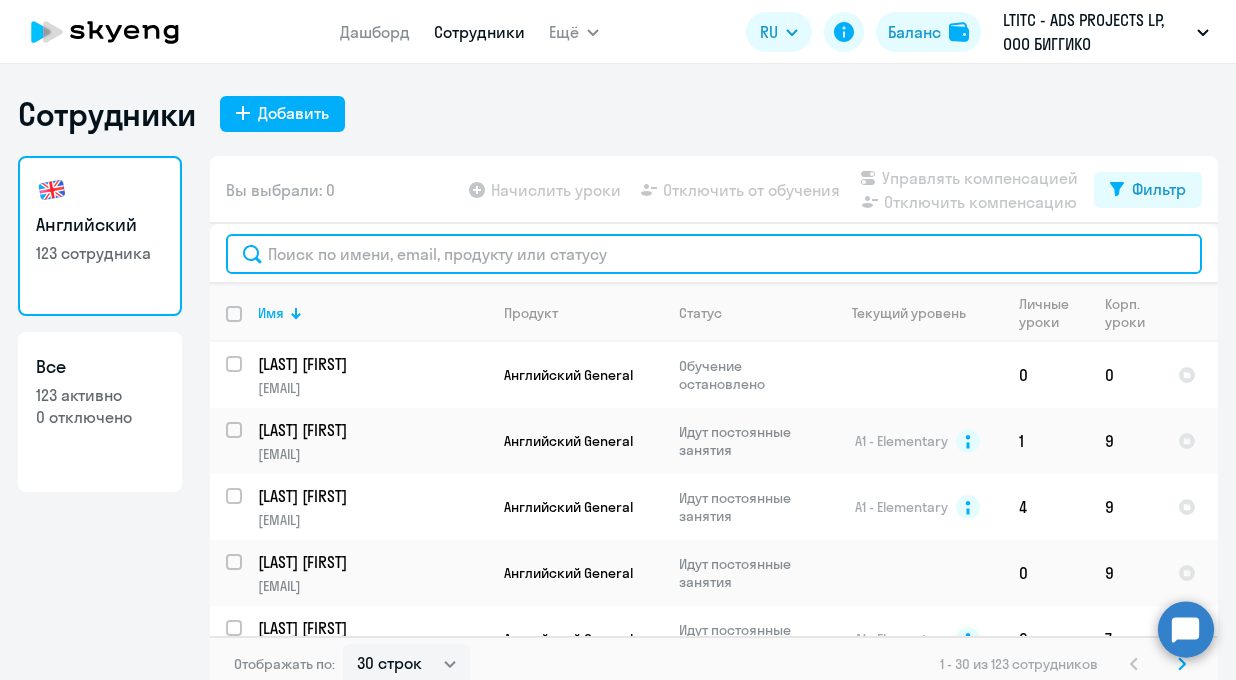 click 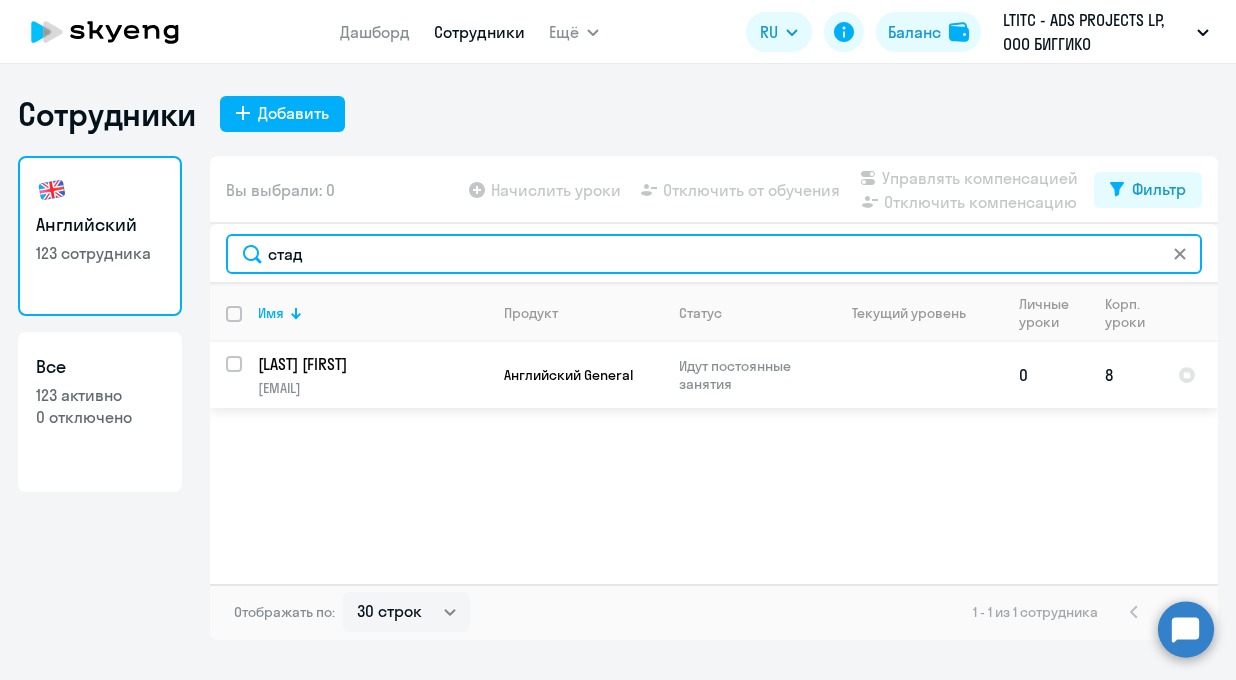 type on "стад" 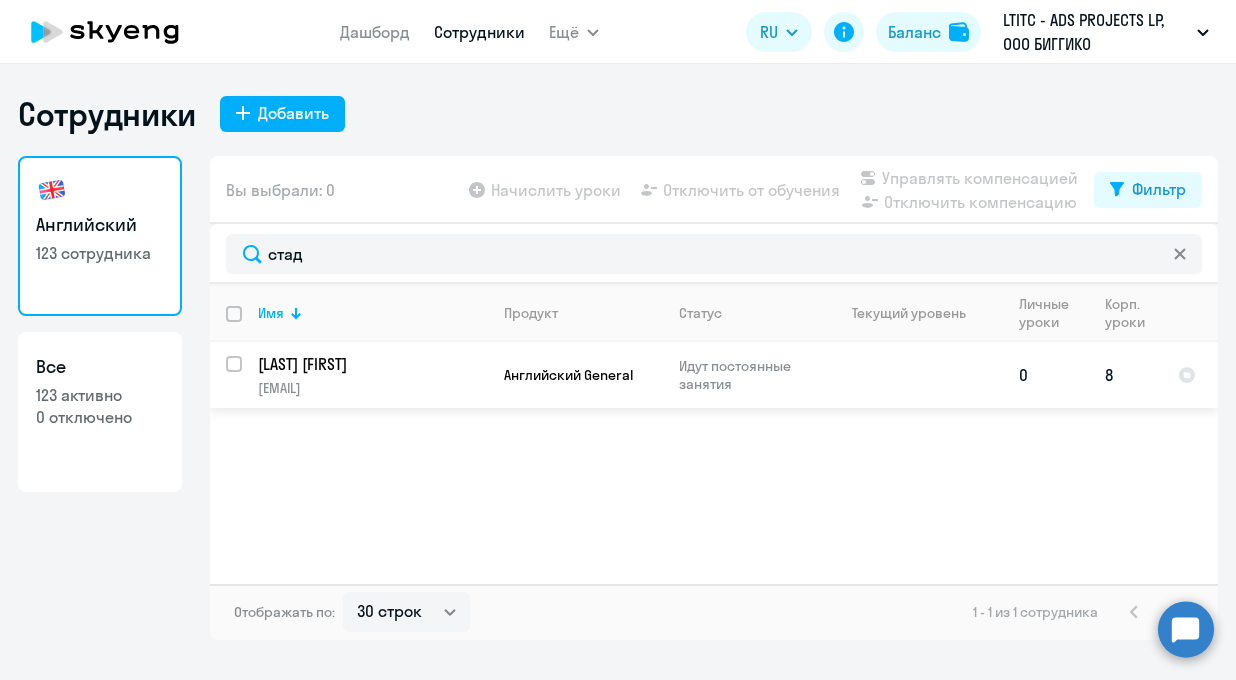 click at bounding box center (246, 376) 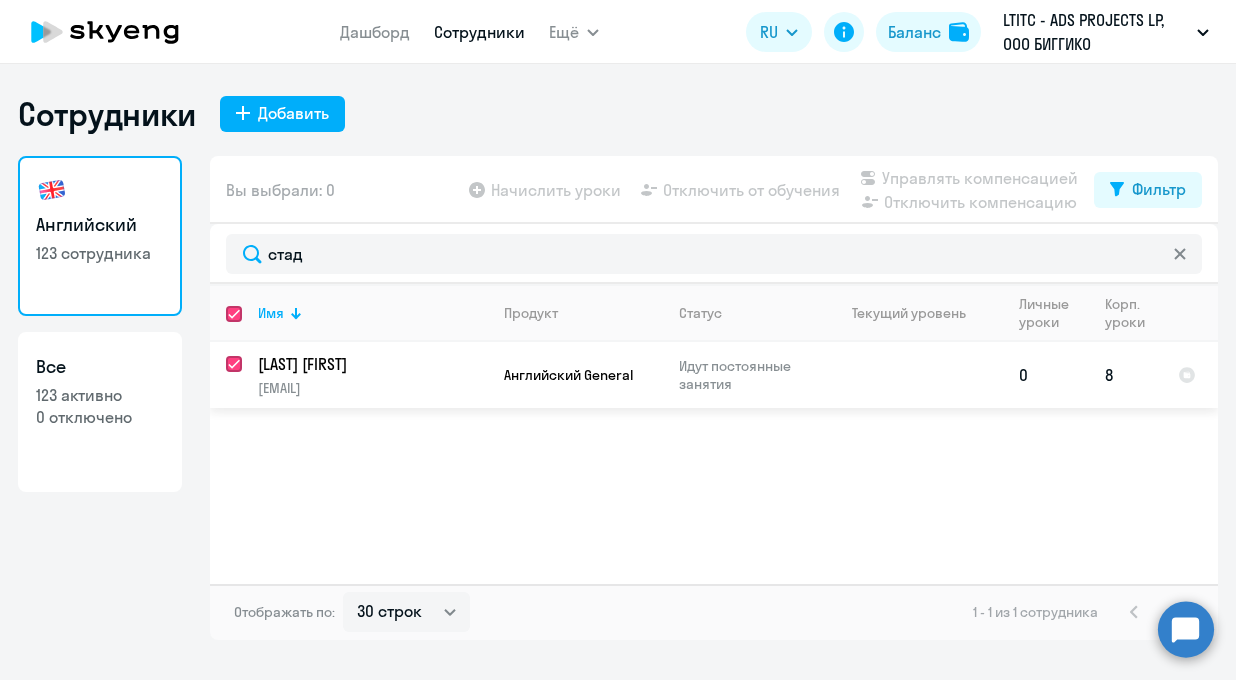 checkbox on "true" 